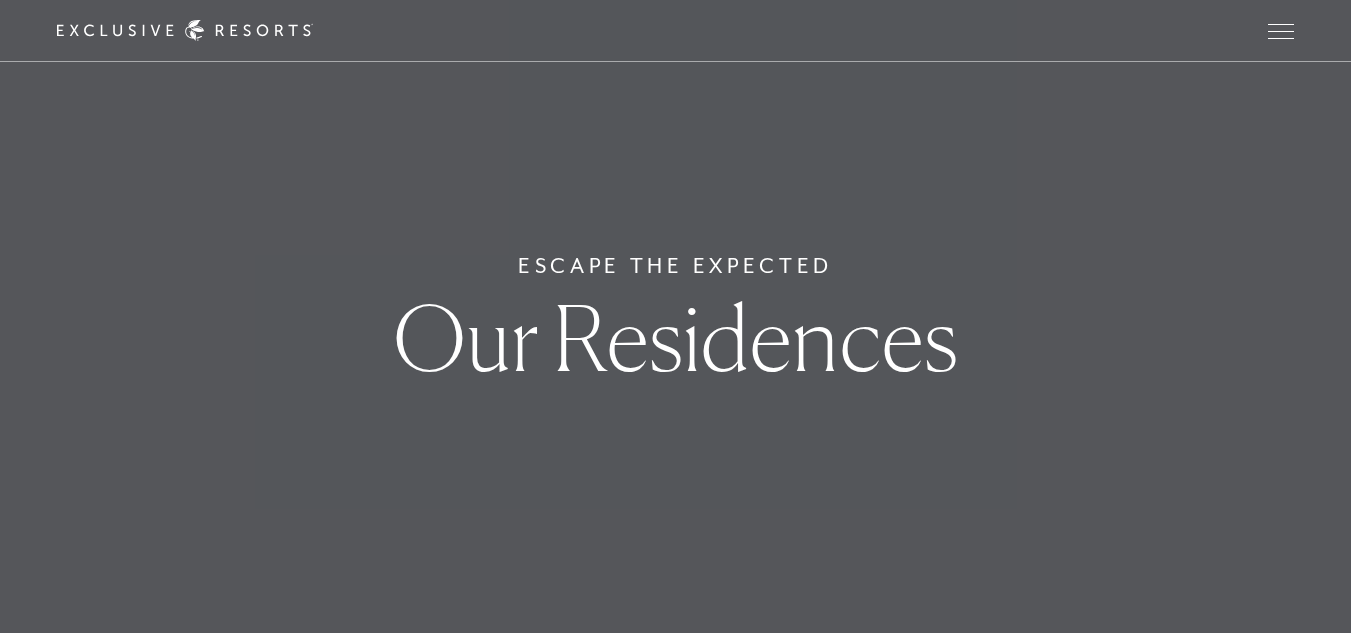 scroll, scrollTop: 0, scrollLeft: 0, axis: both 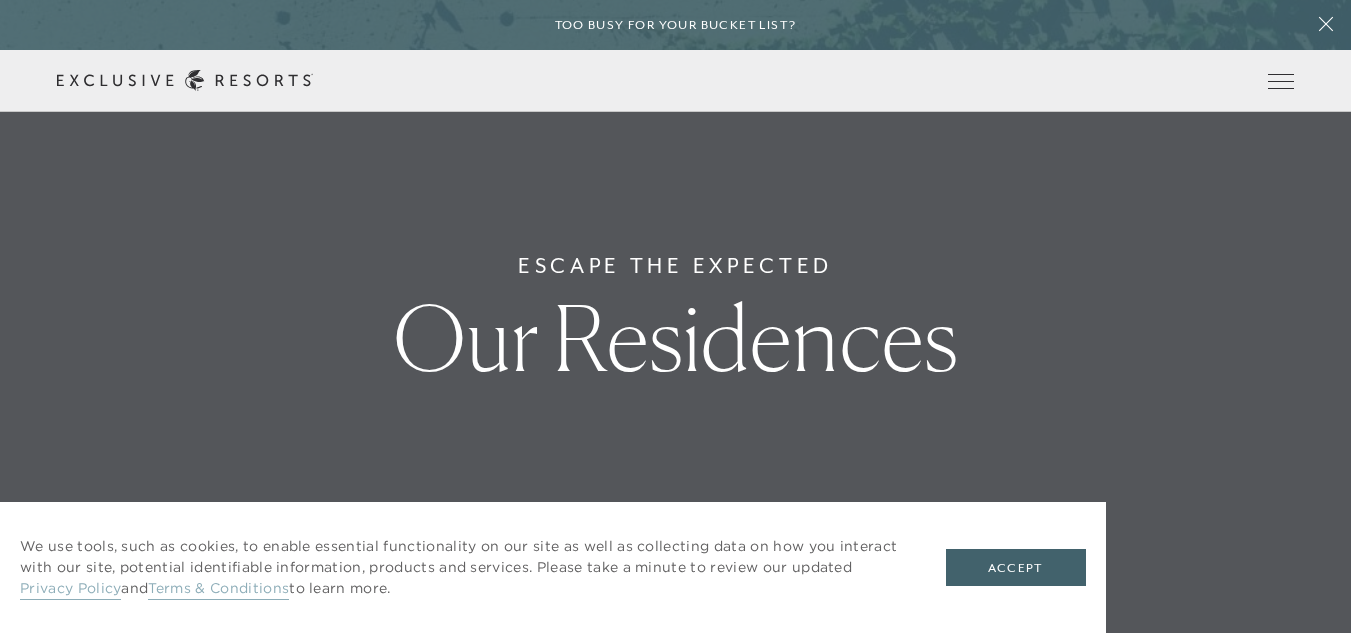 click on "Schedule a Meeting Get Started The Collection Residence Collection Experience Collection Membership Services & Standards How it works VIP Benefits Inquire now Community Club Journal Member Login" at bounding box center [0, 0] 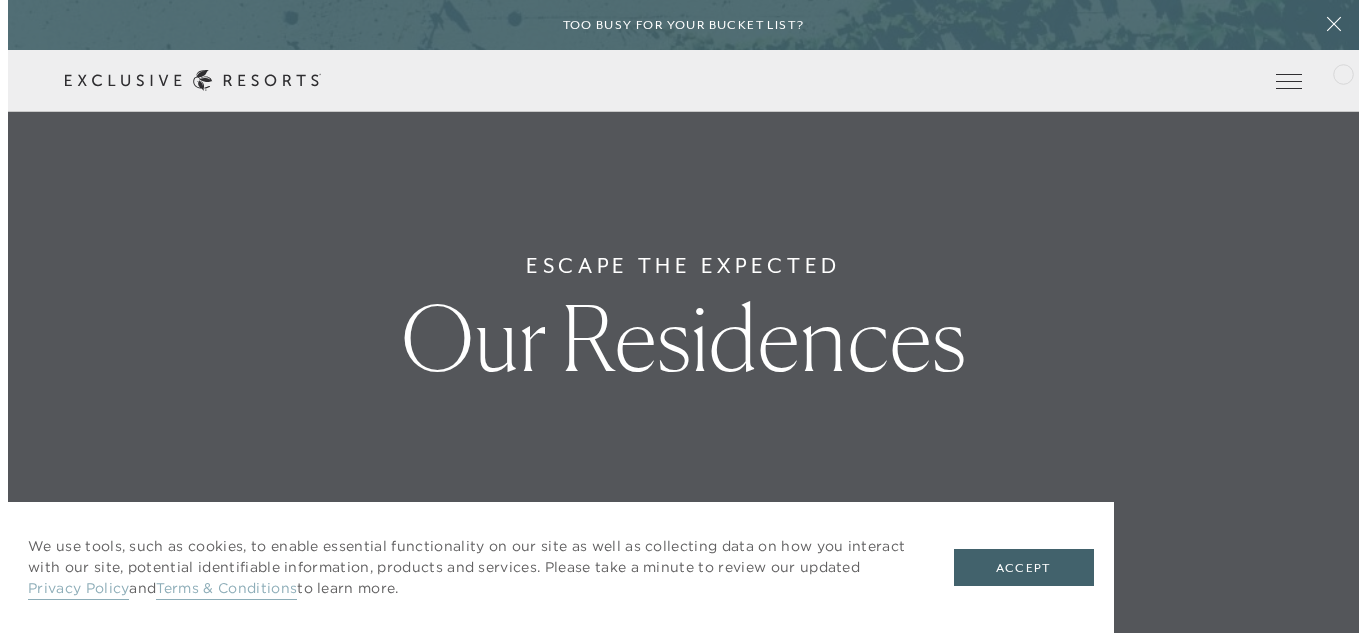 scroll, scrollTop: 200, scrollLeft: 0, axis: vertical 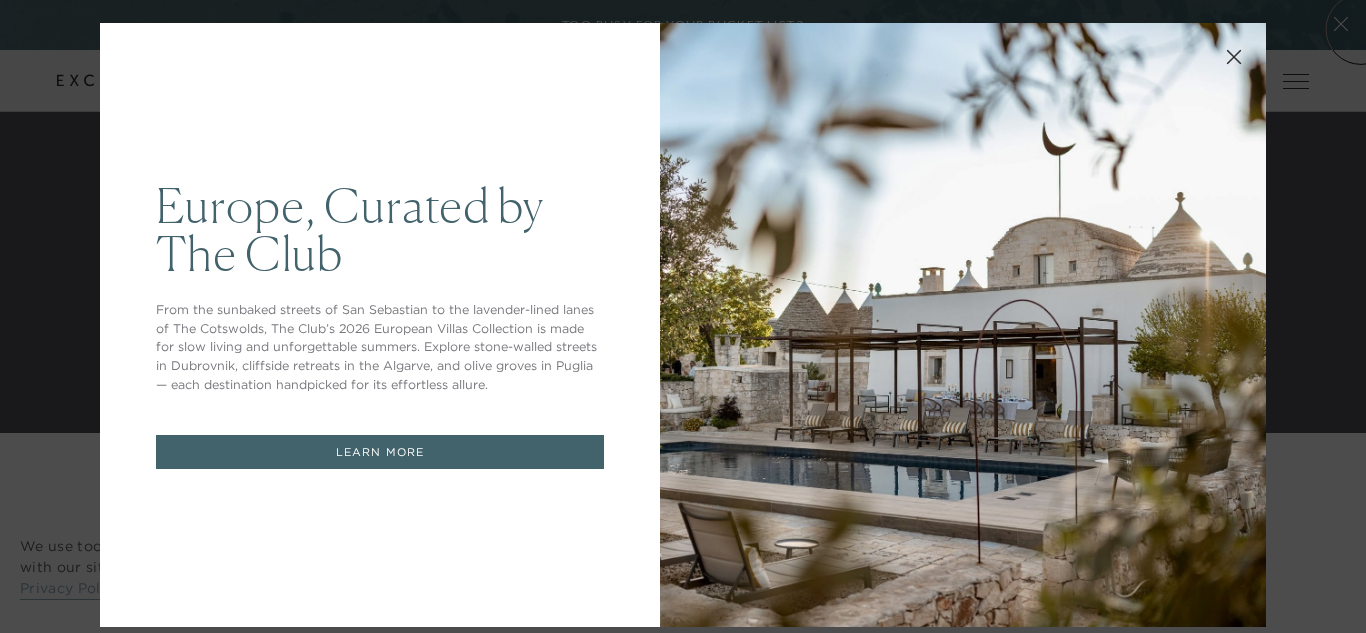 click at bounding box center [963, 325] 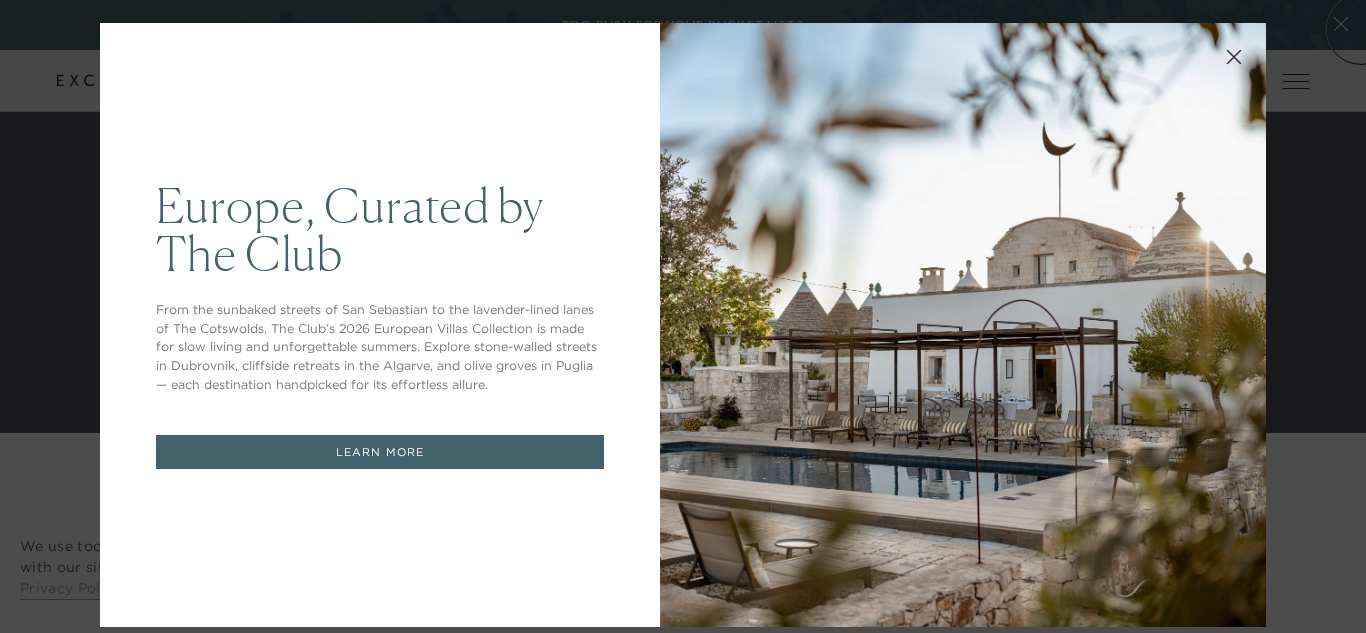 click at bounding box center [963, 325] 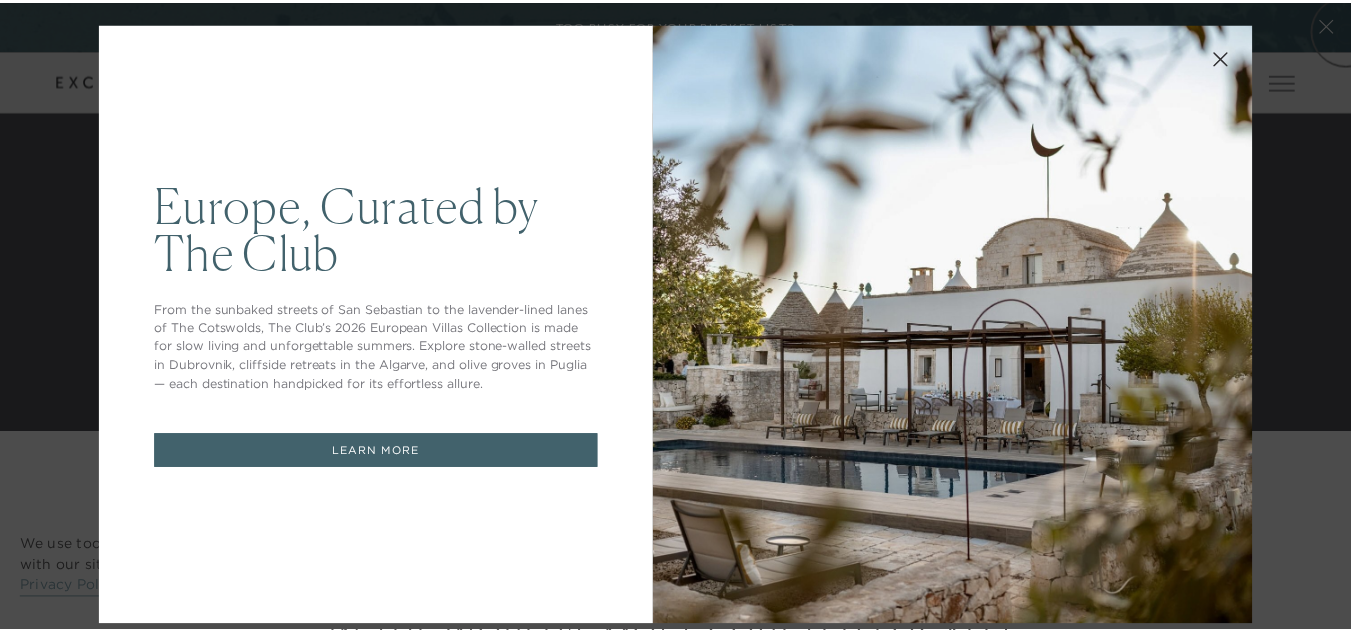 scroll, scrollTop: 0, scrollLeft: 0, axis: both 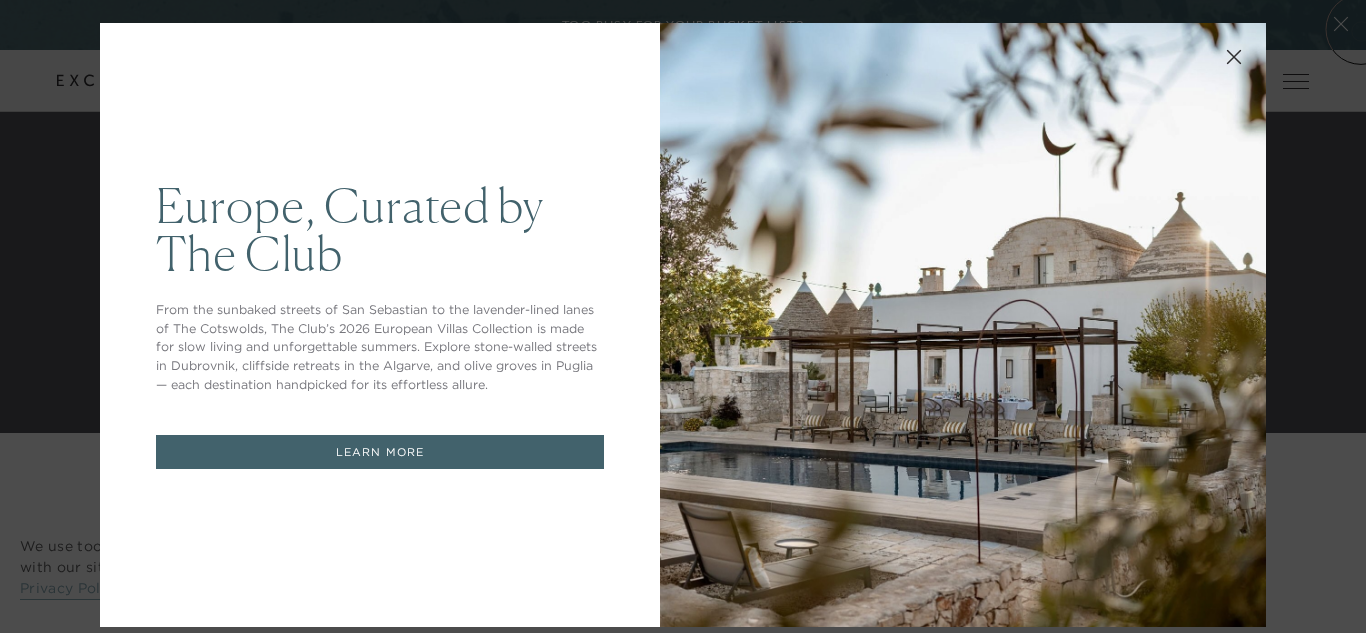 click at bounding box center [963, 325] 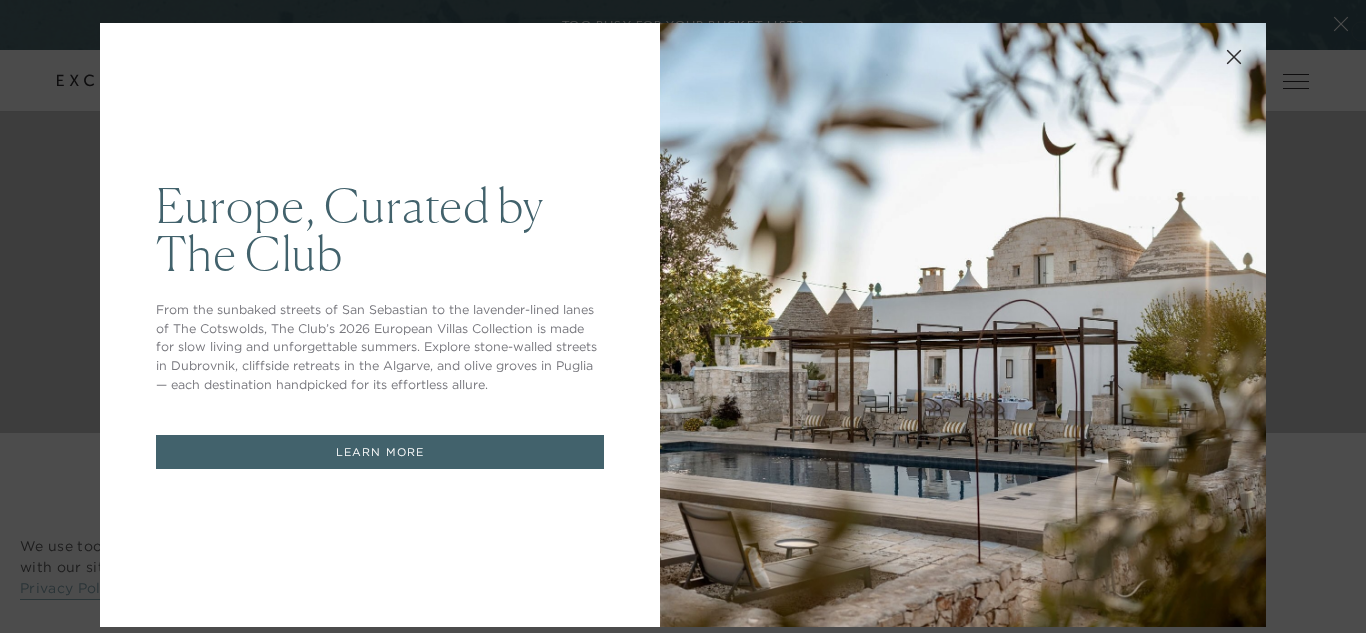 click at bounding box center (1234, 55) 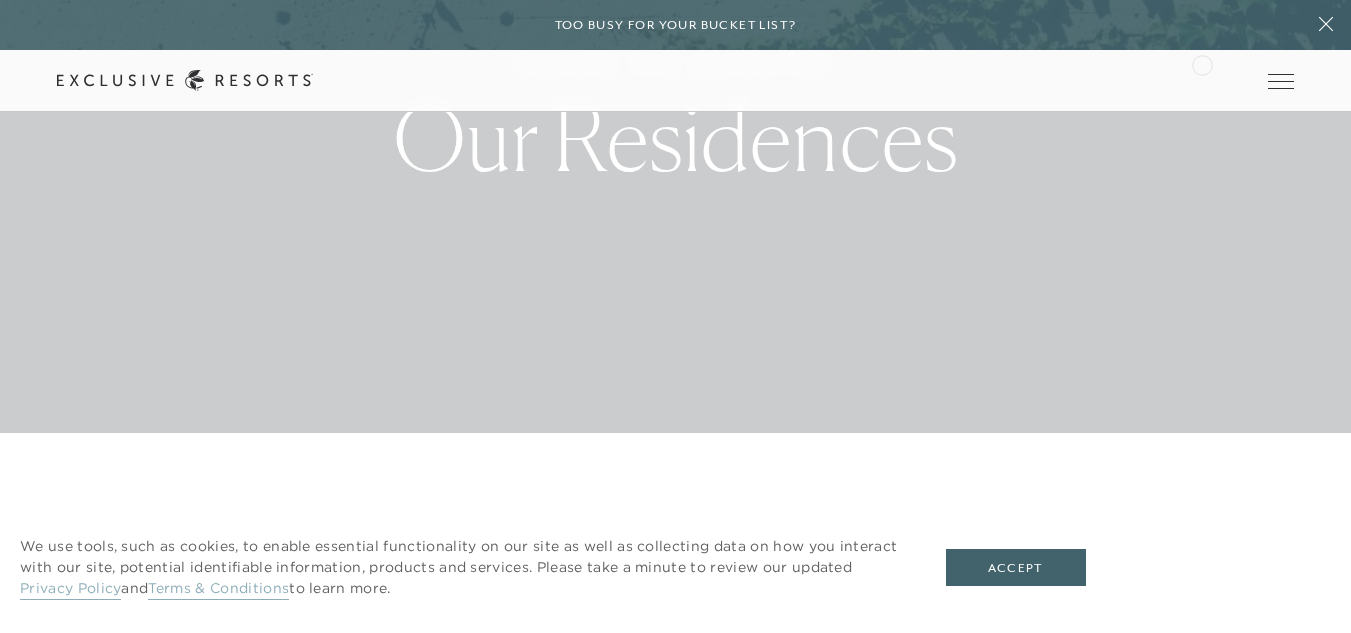 click on "Video Player is loading. Play Video Pause Unmute Current Time 0:03 / Duration 0:09 Loaded : 100.00% 0:04 Stream Type LIVE Seek to live, currently behind live LIVE Remaining Time - 0:06 1x Playback Rate Descriptions descriptions off , selected Captions captions off , selected Audio Track Fullscreen This is a modal window. Video Player is loading. Play Video Pause Unmute Current Time 0:03 / Duration 0:09 Loaded : 100.00% 0:04 Stream Type LIVE Seek to live, currently behind live LIVE Remaining Time - 0:06 1x Playback Rate Descriptions descriptions off , selected Captions captions off , selected Audio Track Fullscreen This is a modal window. Escape The Expected Our Residences 350+ LUXURY RESIDENCES IN THE WORLD'S MOST COVETED LOCALES Trending Now [COUNTRY] The Cotswolds, [COUNTRY] [COUNTRY] Los Cabos, [COUNTRY] Around the World The World [COUNTRY] Hawke's Bay, [COUNTRY] [COUNTRY] Marbella, [COUNTRY] [COUNTRY] Sao Paulo, [COUNTRY] [COUNTRY] [COUNTRY], [COUNTRY] [COUNTRY] [COUNTRY] [COUNTRY] [COUNTRY] [COUNTRY] [COUNTRY] 0" at bounding box center (675, 5645) 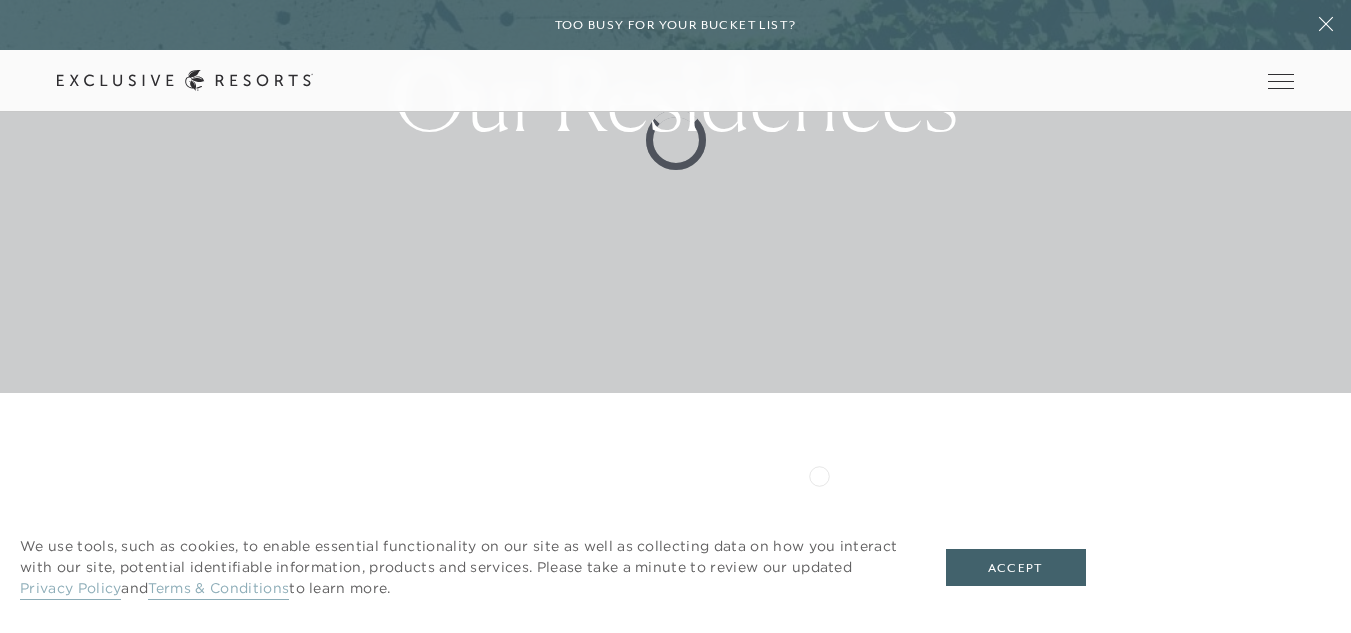 scroll, scrollTop: 360, scrollLeft: 0, axis: vertical 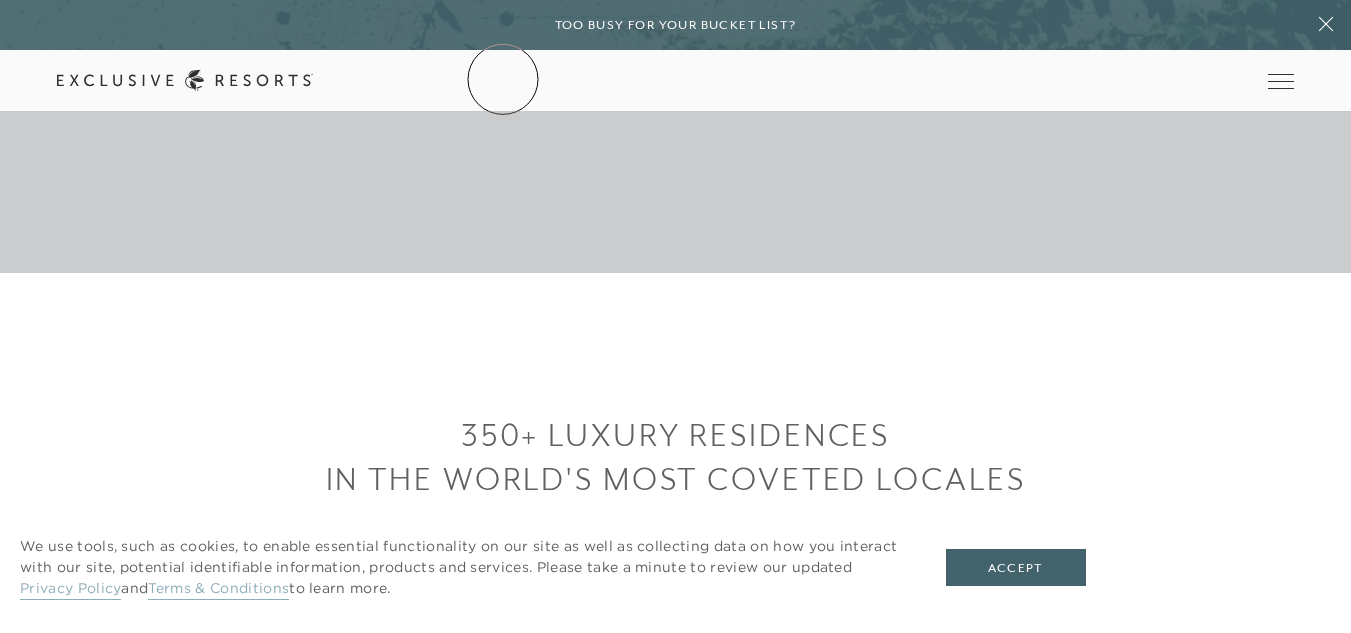 click on "The Collection" at bounding box center [0, 0] 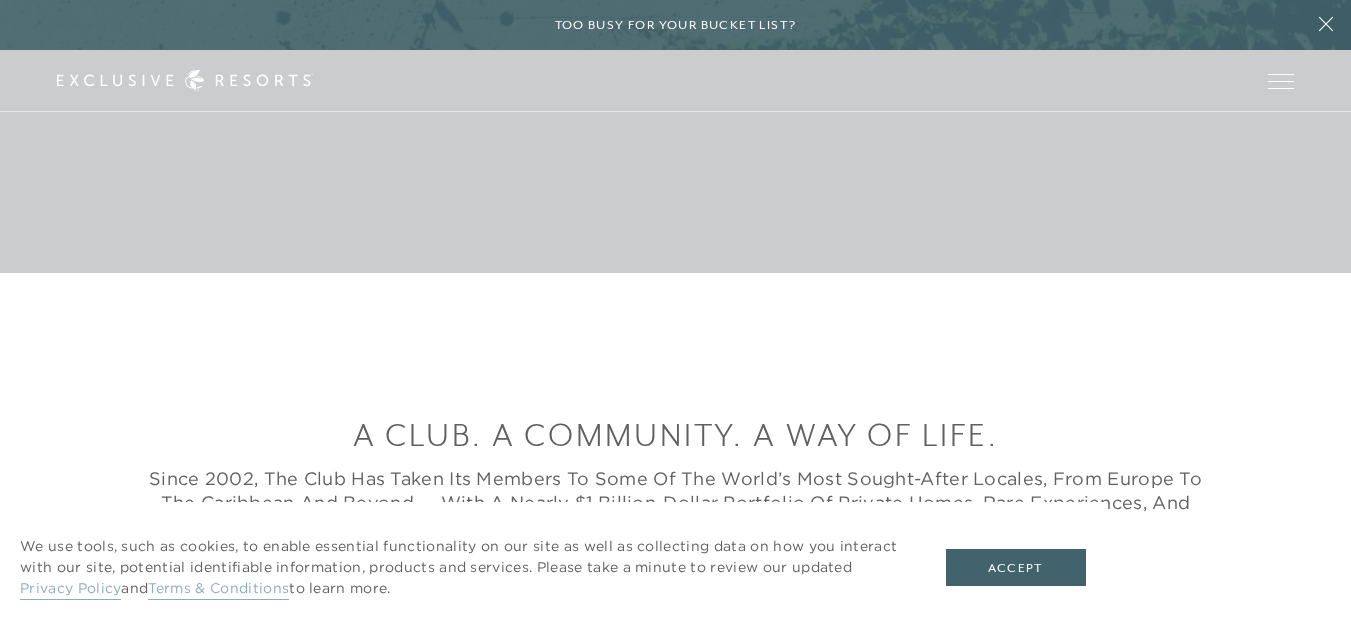 scroll, scrollTop: 0, scrollLeft: 0, axis: both 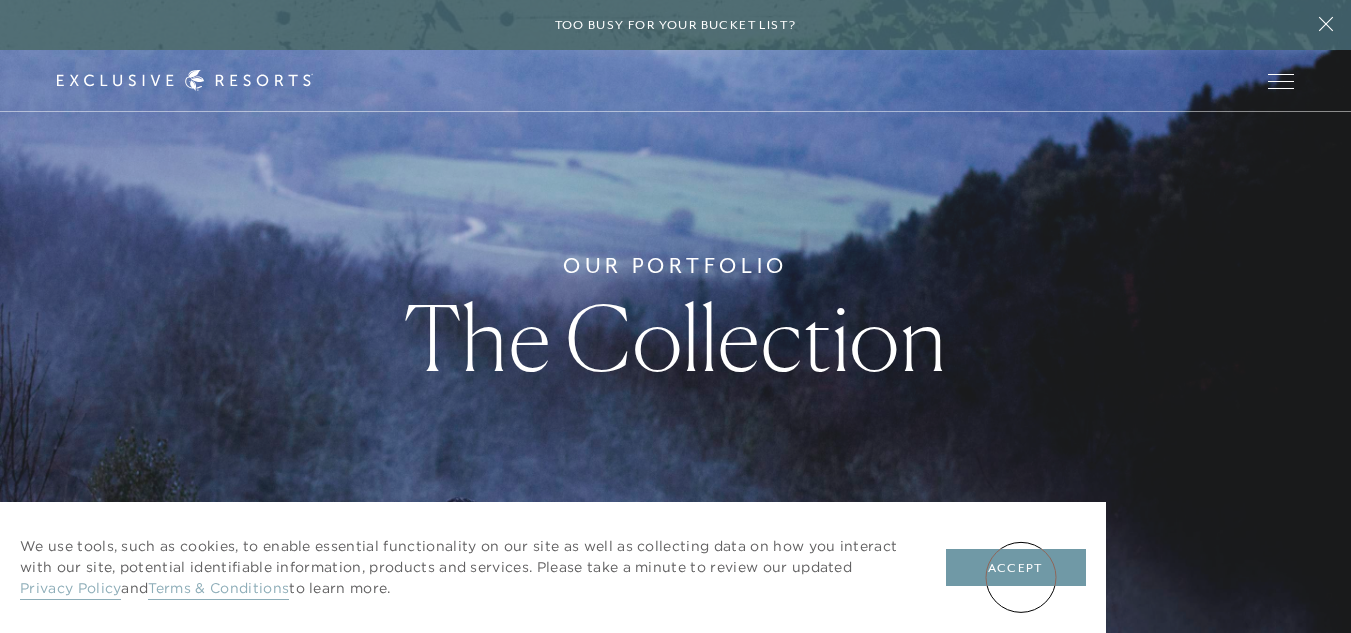click on "Accept" at bounding box center (1016, 568) 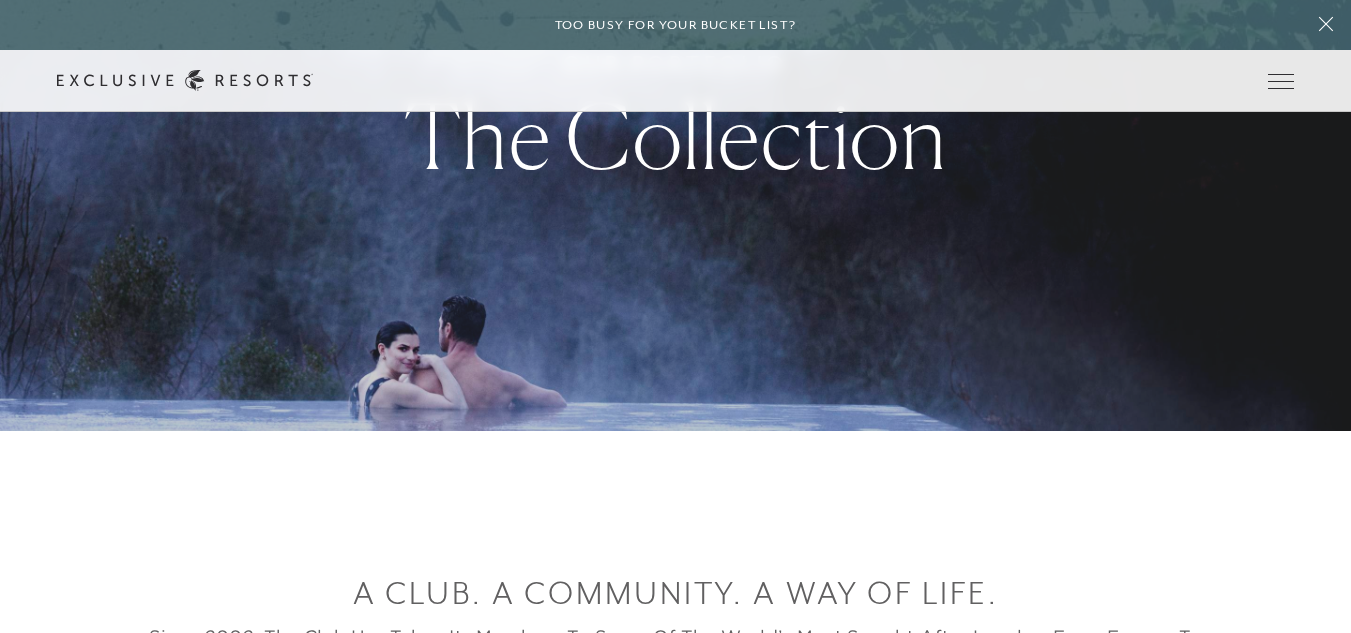 scroll, scrollTop: 472, scrollLeft: 0, axis: vertical 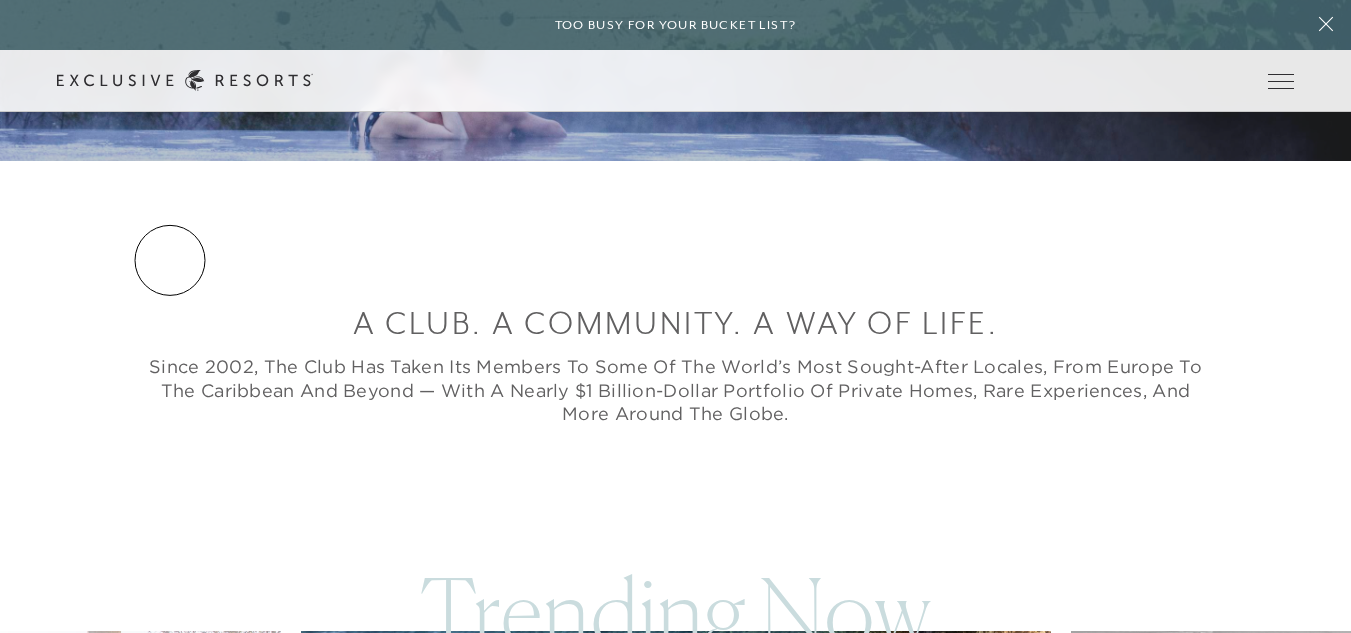 click on "Our Portfolio The Collection A Club. A Community. A Way of Life. Since 2002, The Club has taken its Members to some of the world’s most sought-after locales, from Europe to the Caribbean and beyond — with a nearly $1 billion-dollar portfolio of private homes, rare experiences, and more around the globe. Trending Now [REGION], [COUNTRY] [REGION], [COUNTRY] [COUNTRY]: [REGION] World Highlights by Private Jet The World [COUNTRY]: [REGION] & [REGION] [REGION] by Private Yacht: XOXO [REGION] Expedition: Fly the Drake Passage [REGION], [STATE] [REGION], [COUNTRY] [COUNTRY] Biking: [REGION] & [REGION] [REGION], [STATE] [COUNTRY]: [REGION] Wonderland The Residence Collection Relax and connect away from the crowds in one of our 350+ Members-only, multi-million-dollar residences with expansive gathering spaces and indulgent amenities. It’s a private retreat with all the comforts of home — anywhere in the world. View All Residences Insider's Guide Member Favorites Explore All XOXO" at bounding box center (675, 6286) 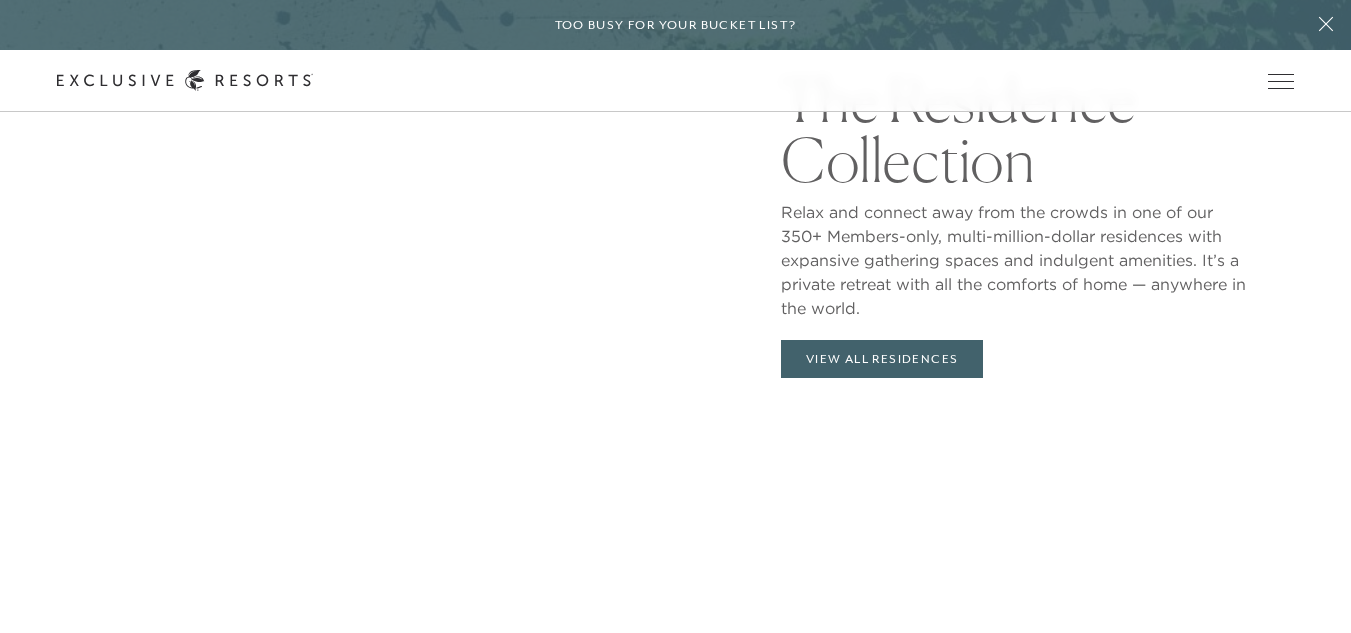 scroll, scrollTop: 2032, scrollLeft: 0, axis: vertical 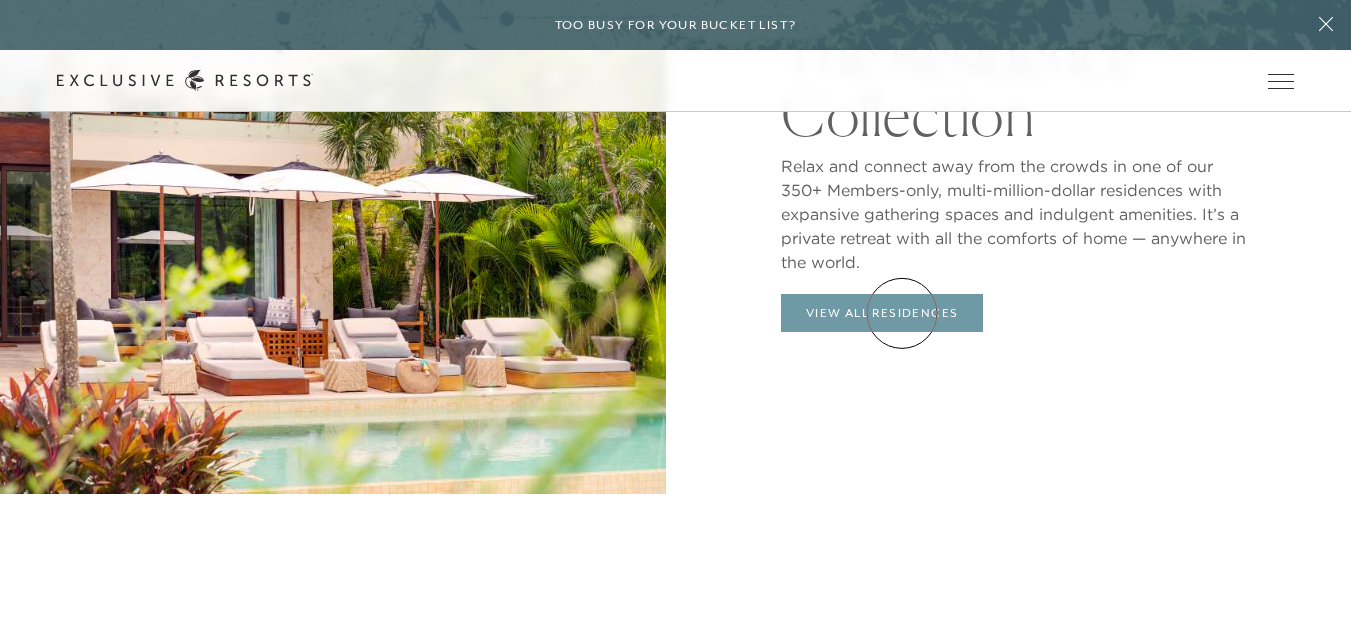 click on "View All Residences" at bounding box center [882, 313] 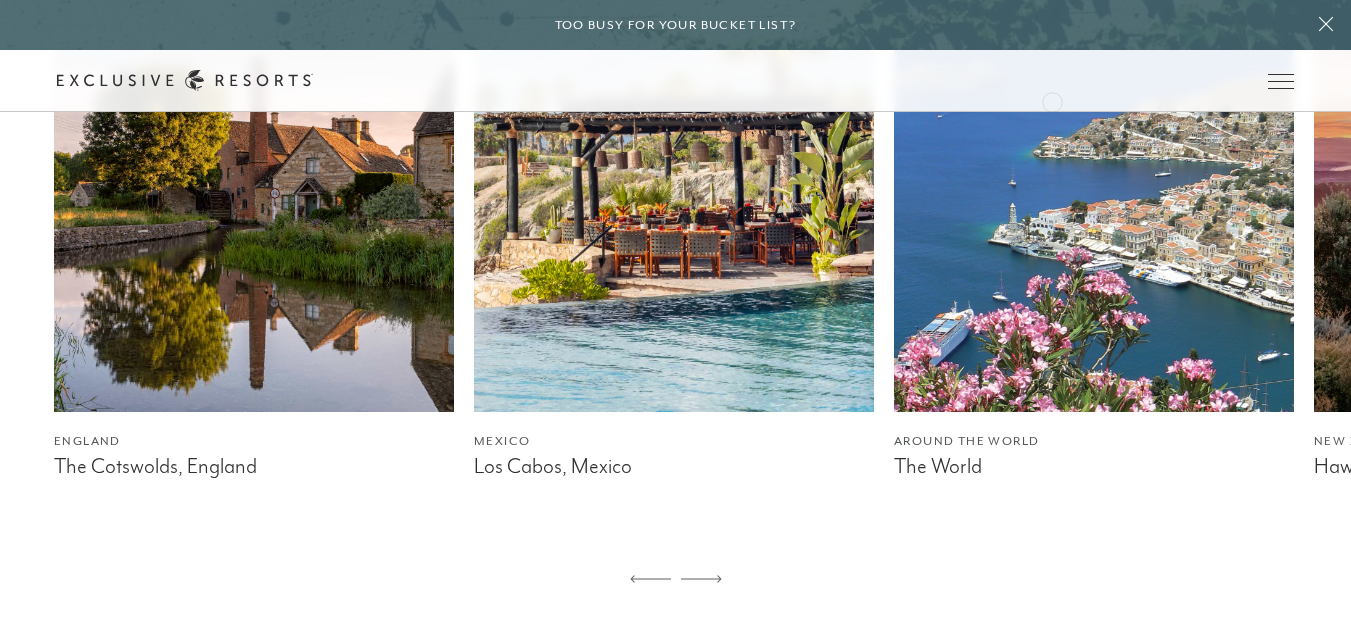 scroll, scrollTop: 1200, scrollLeft: 0, axis: vertical 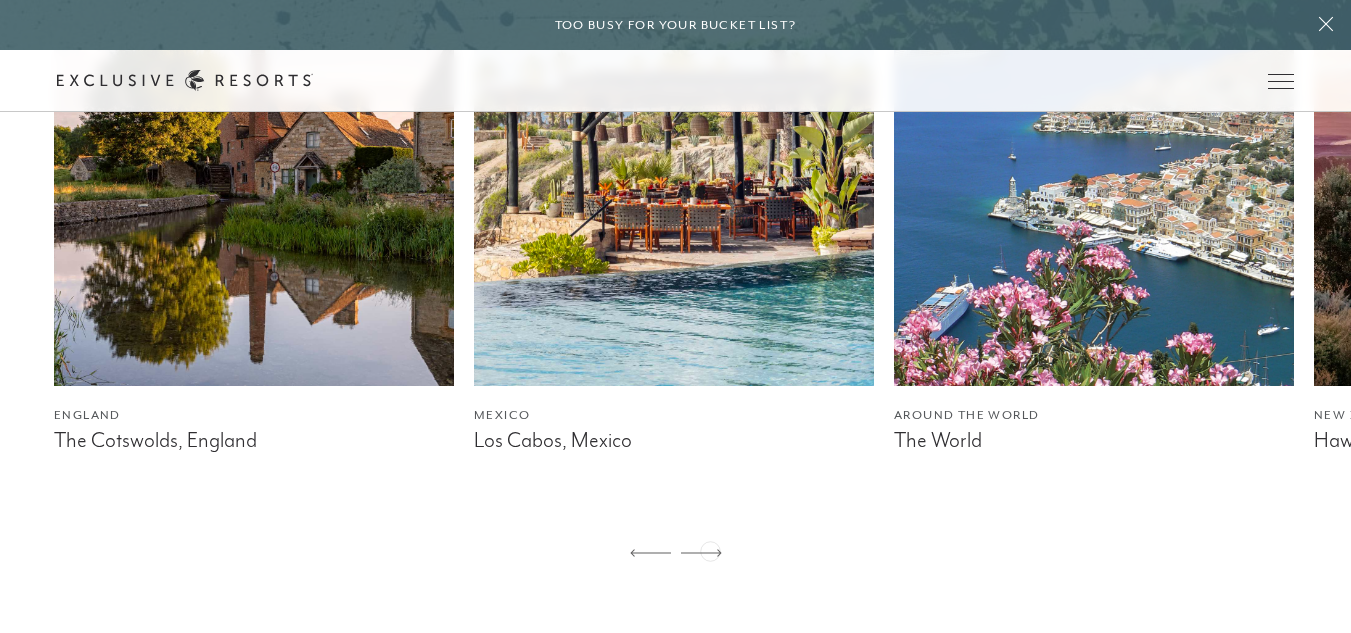 click 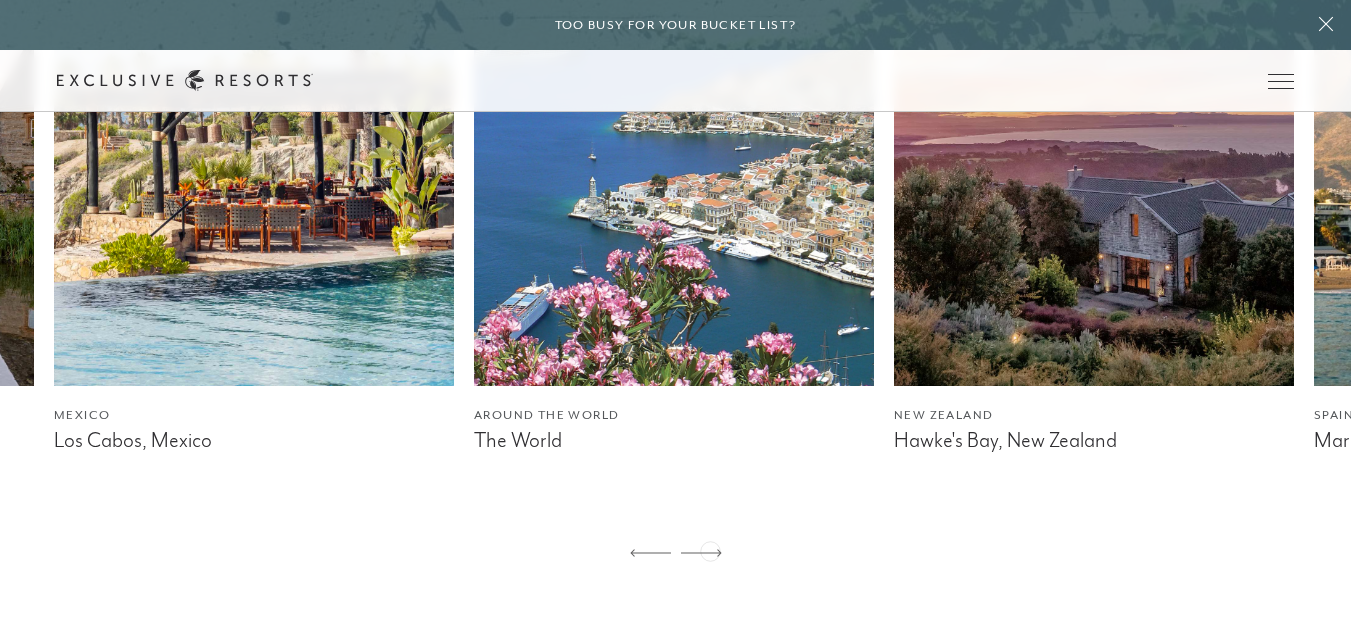 click 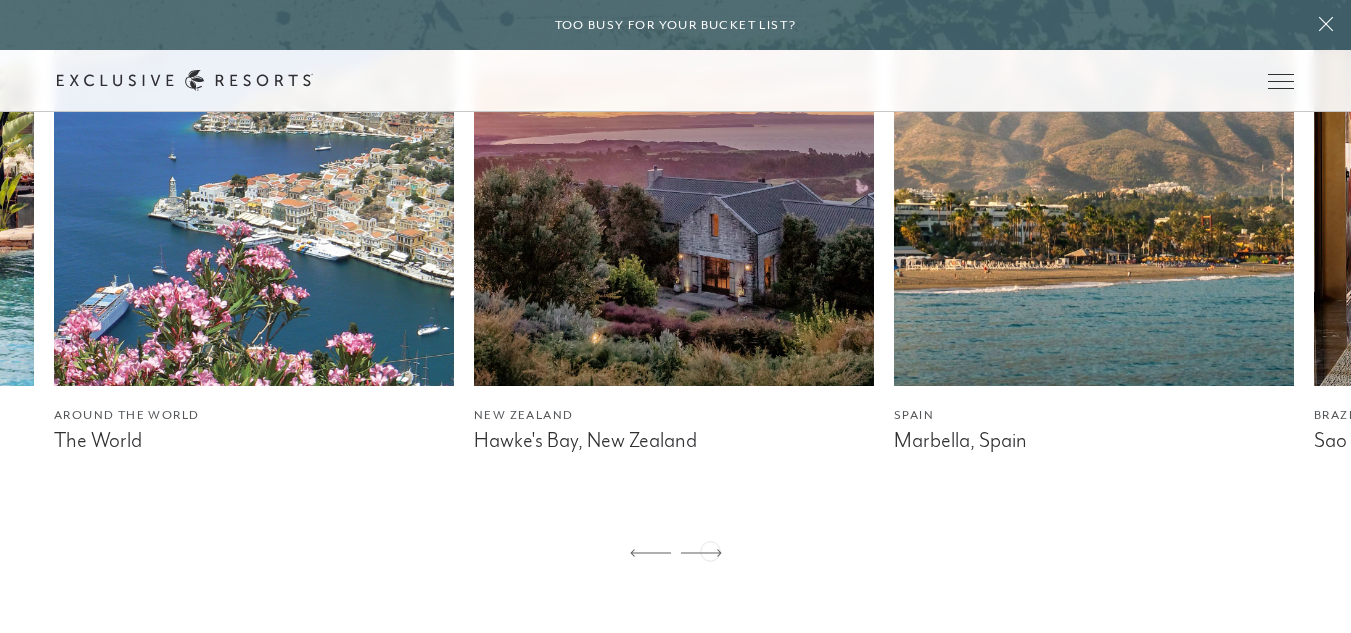 click 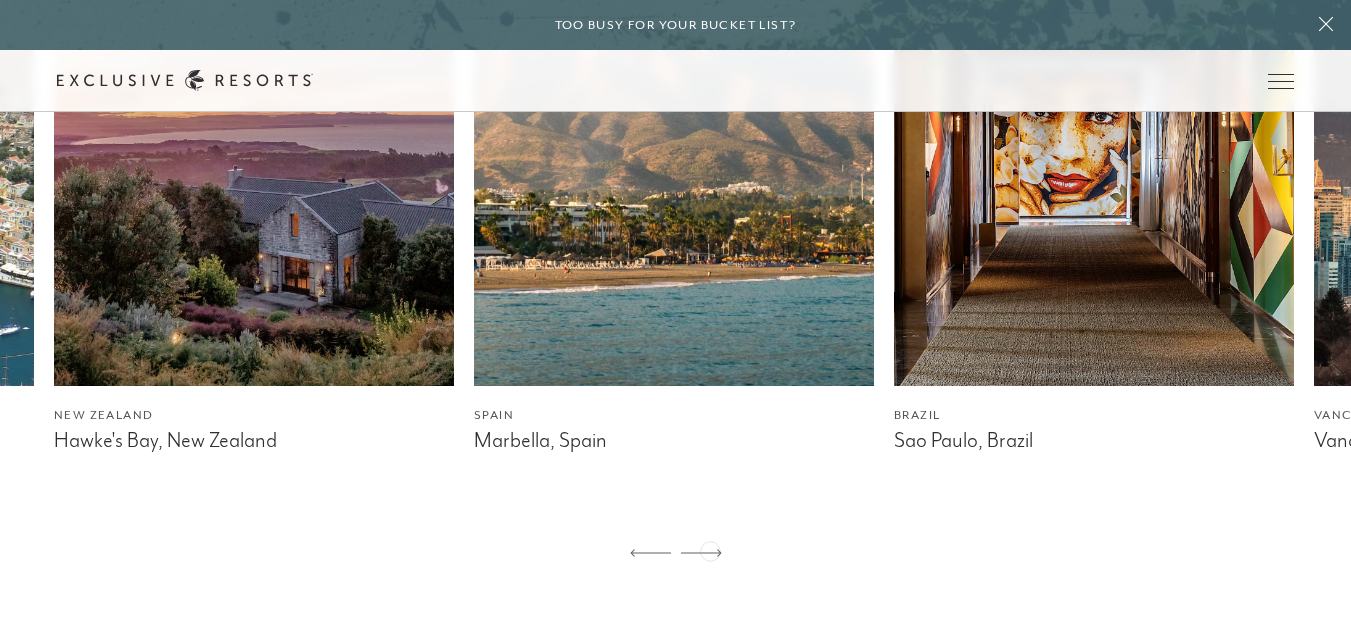 click 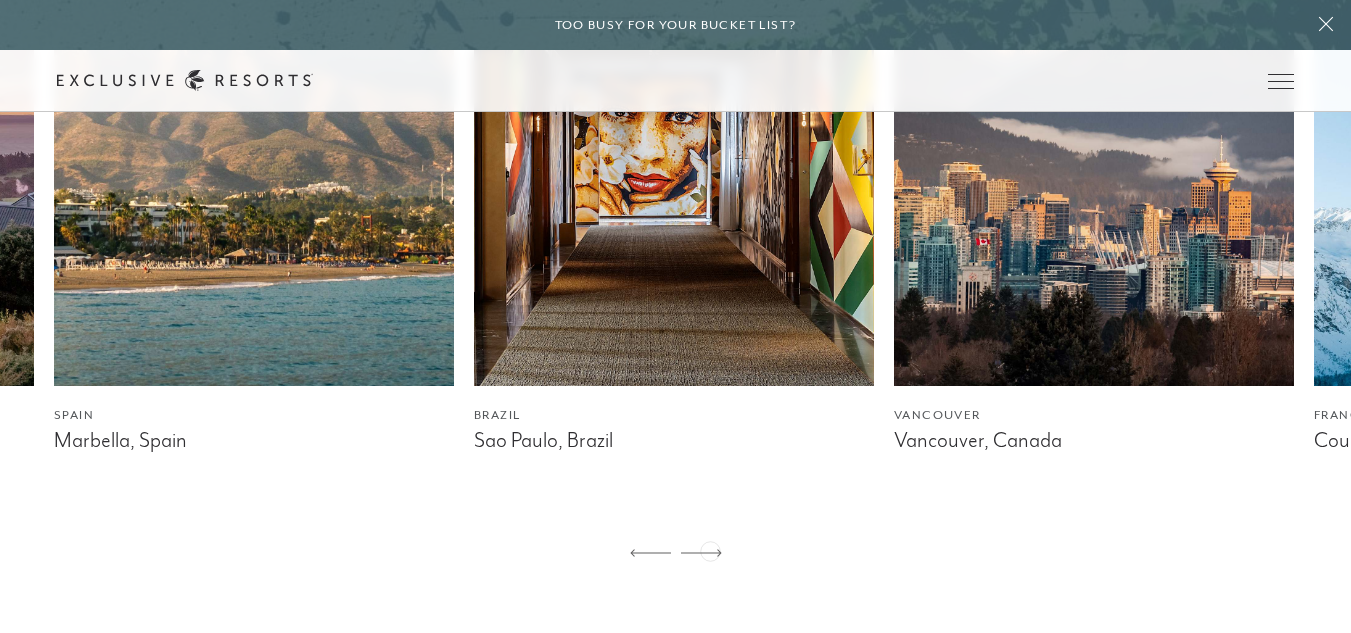click 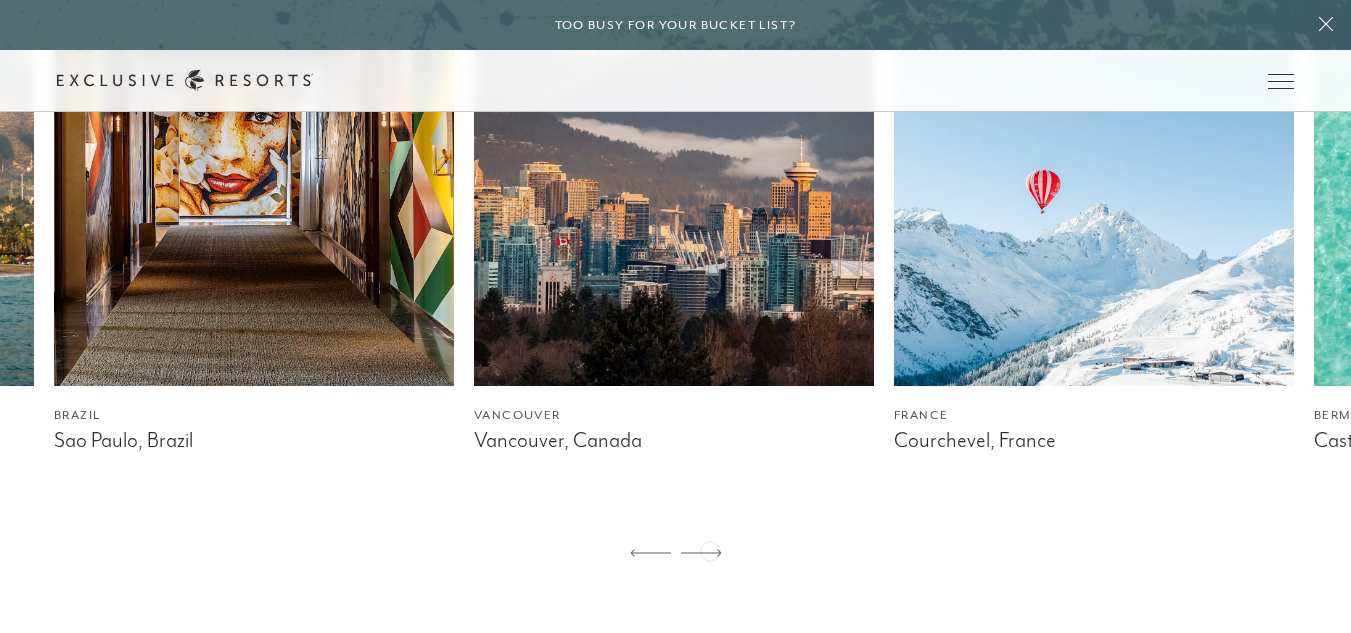 click 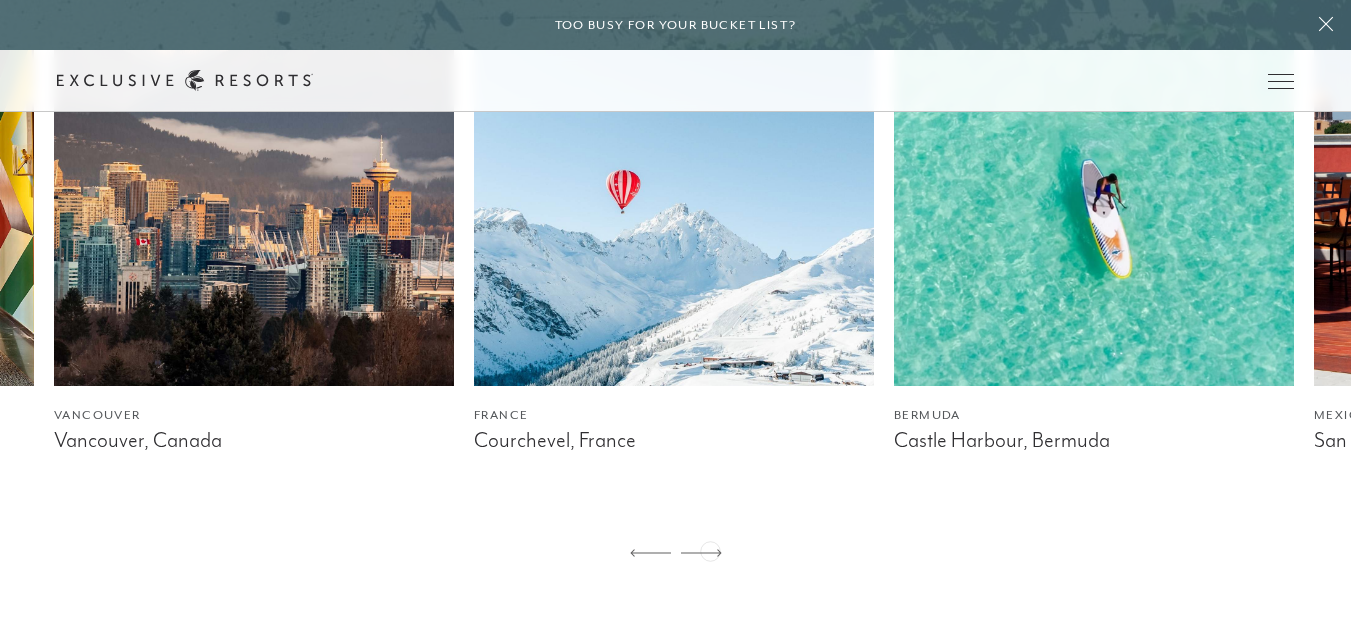 click 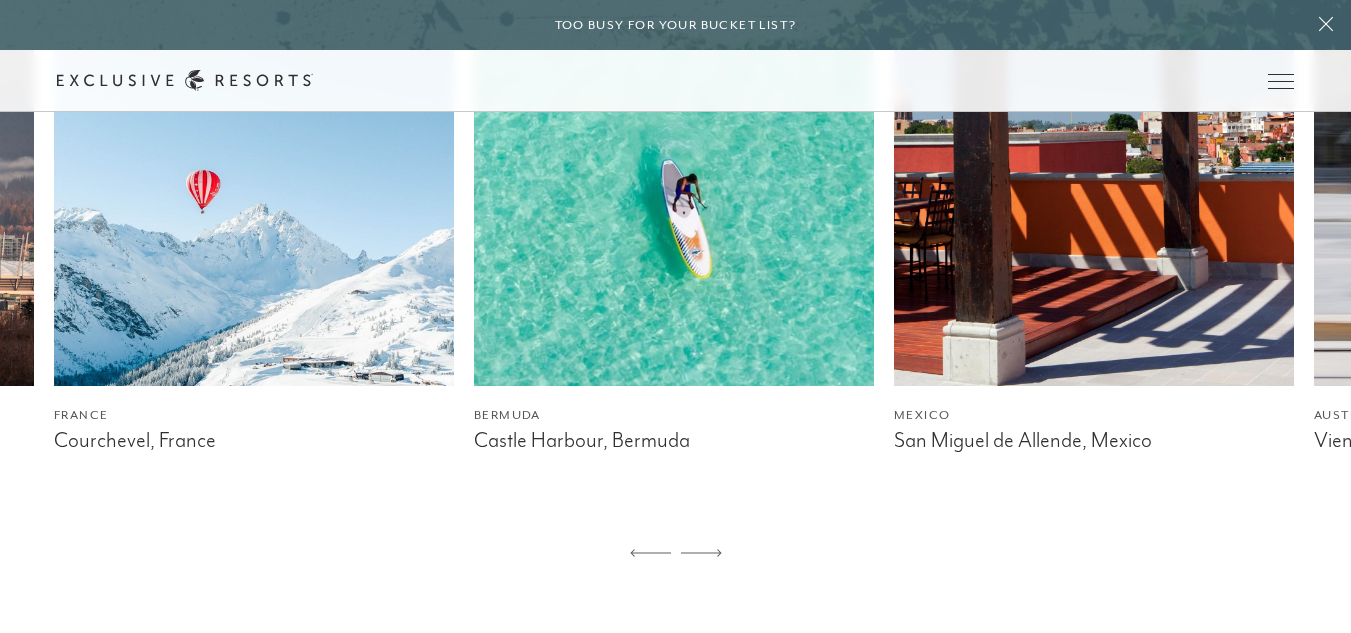 click 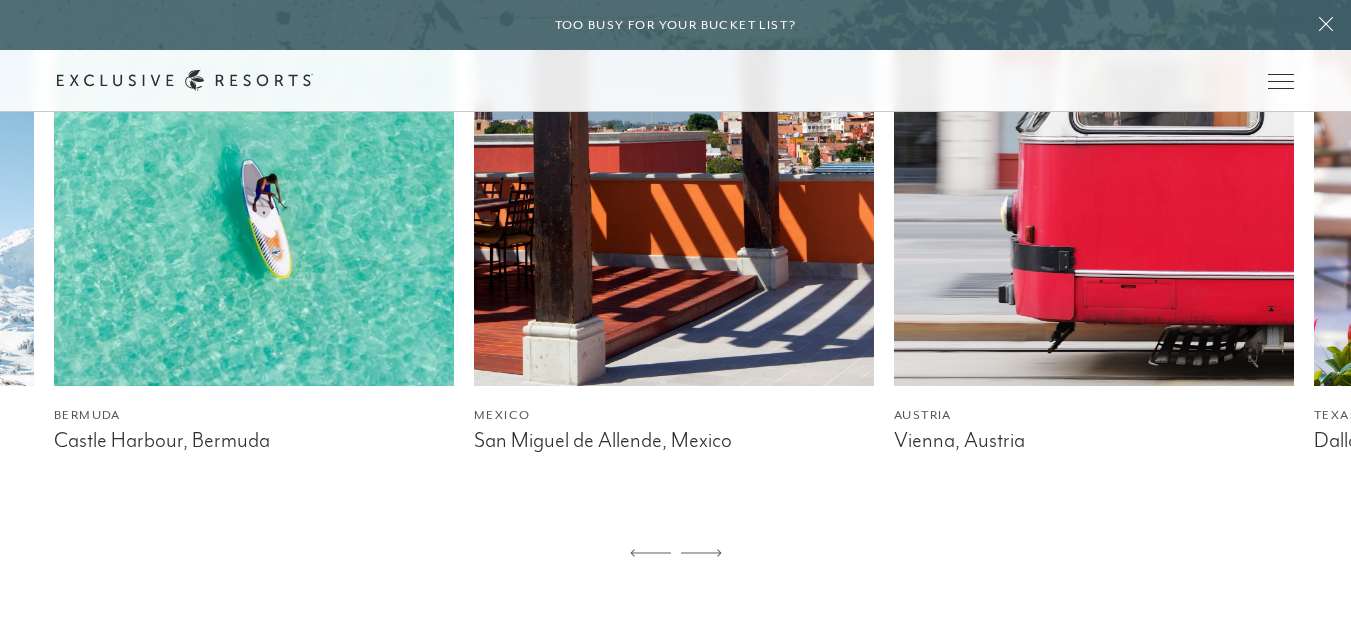 click 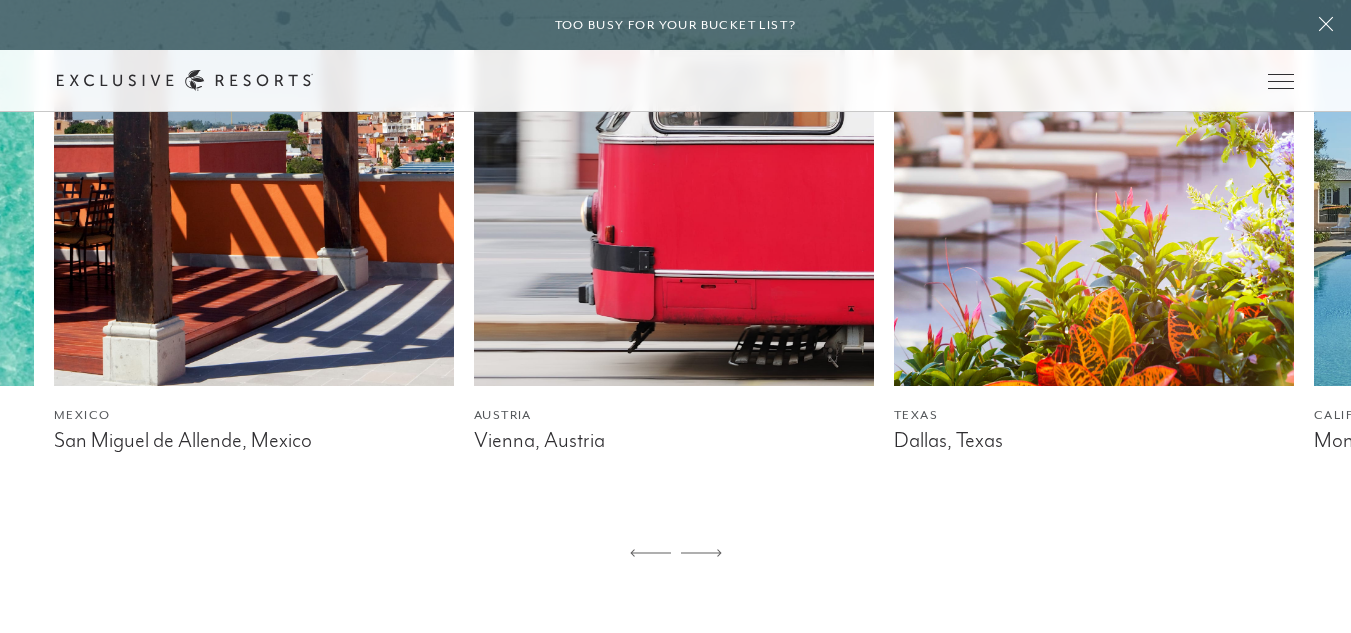 click 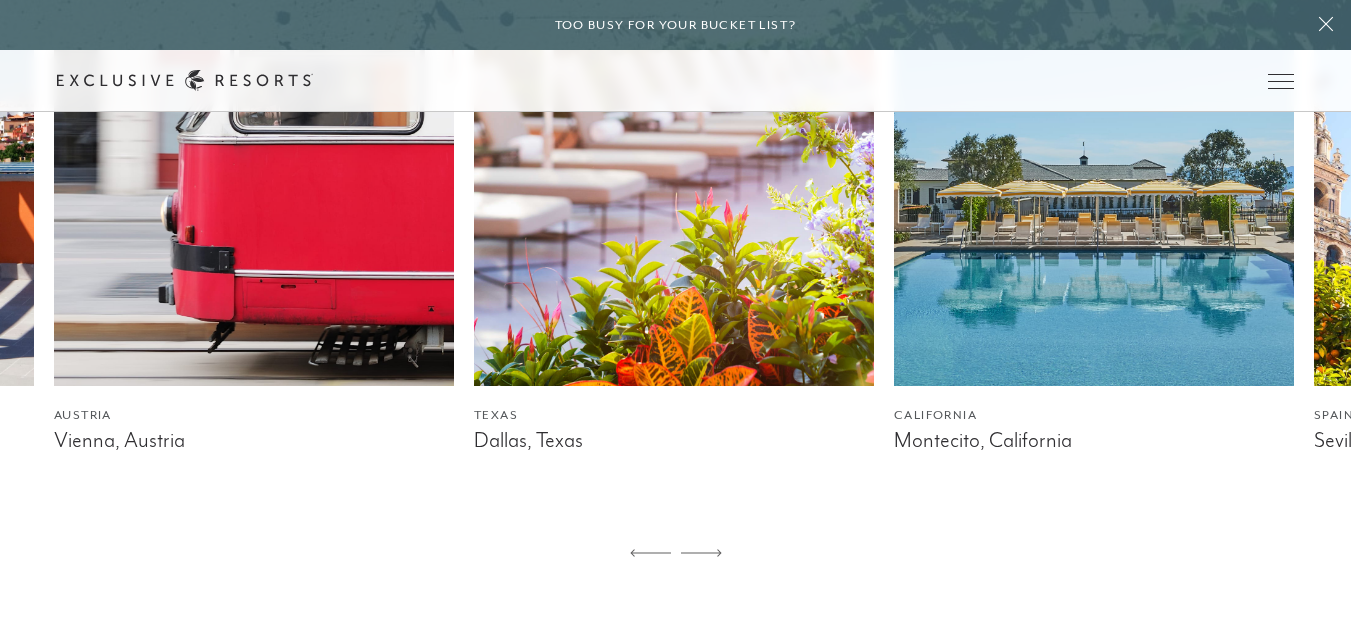 click 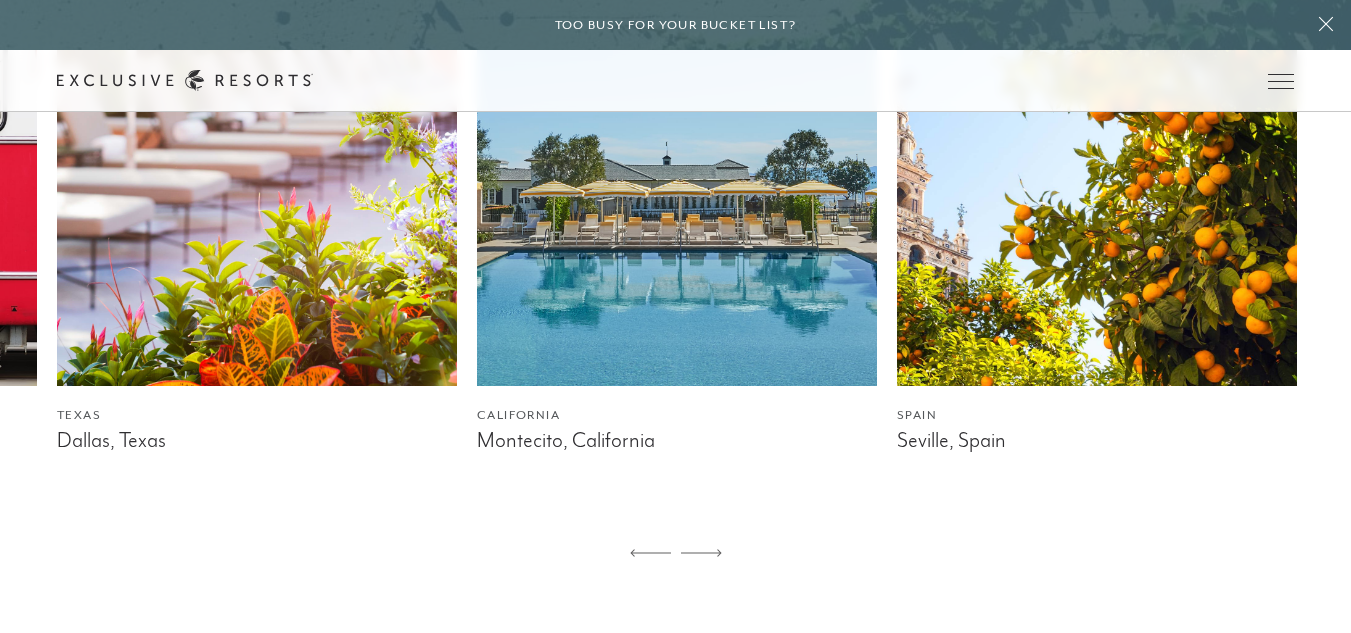 click 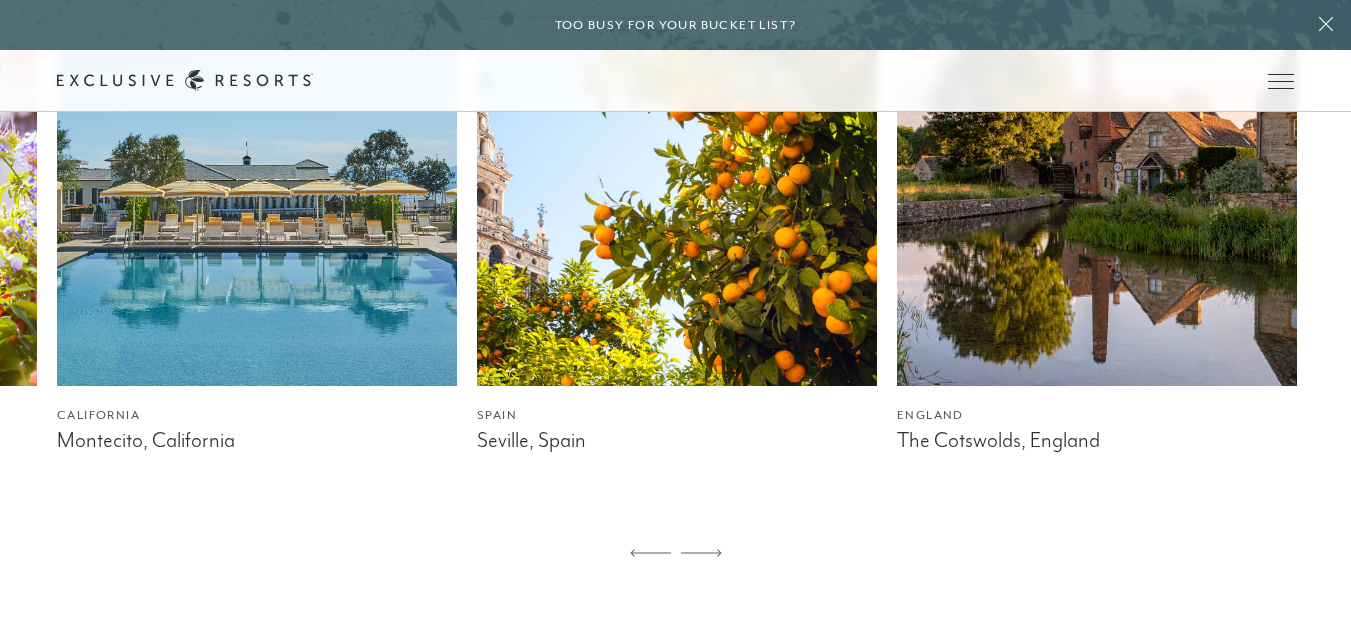 click 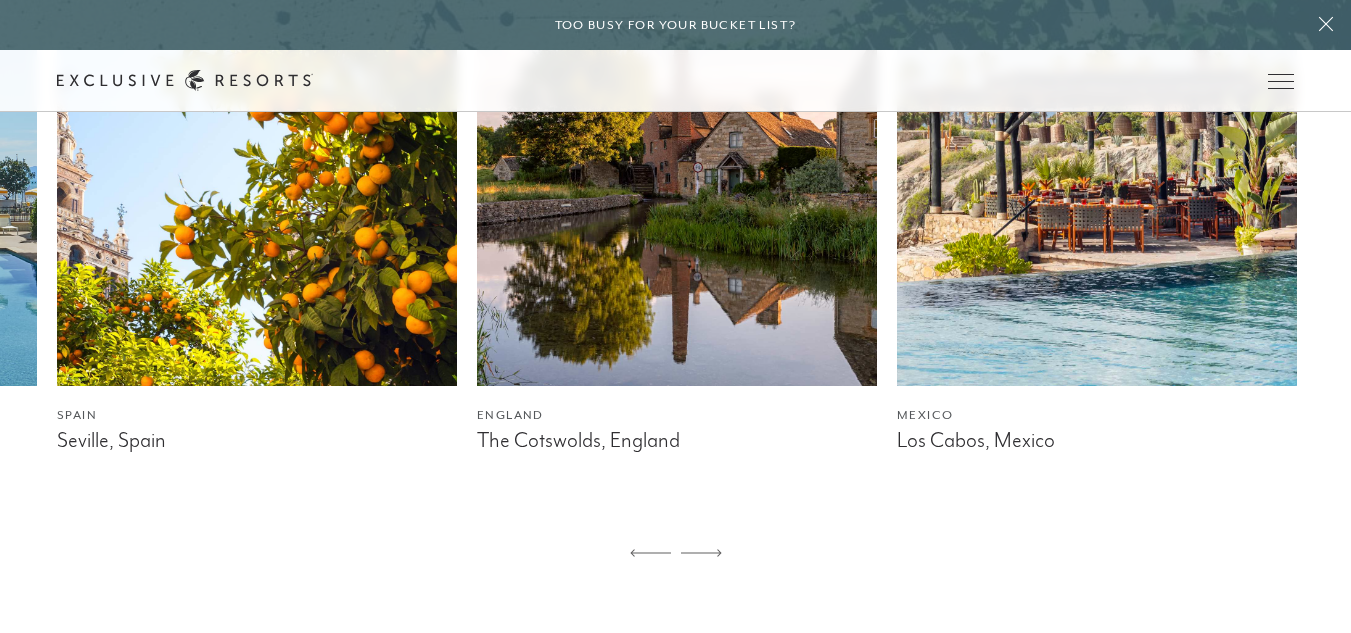 click 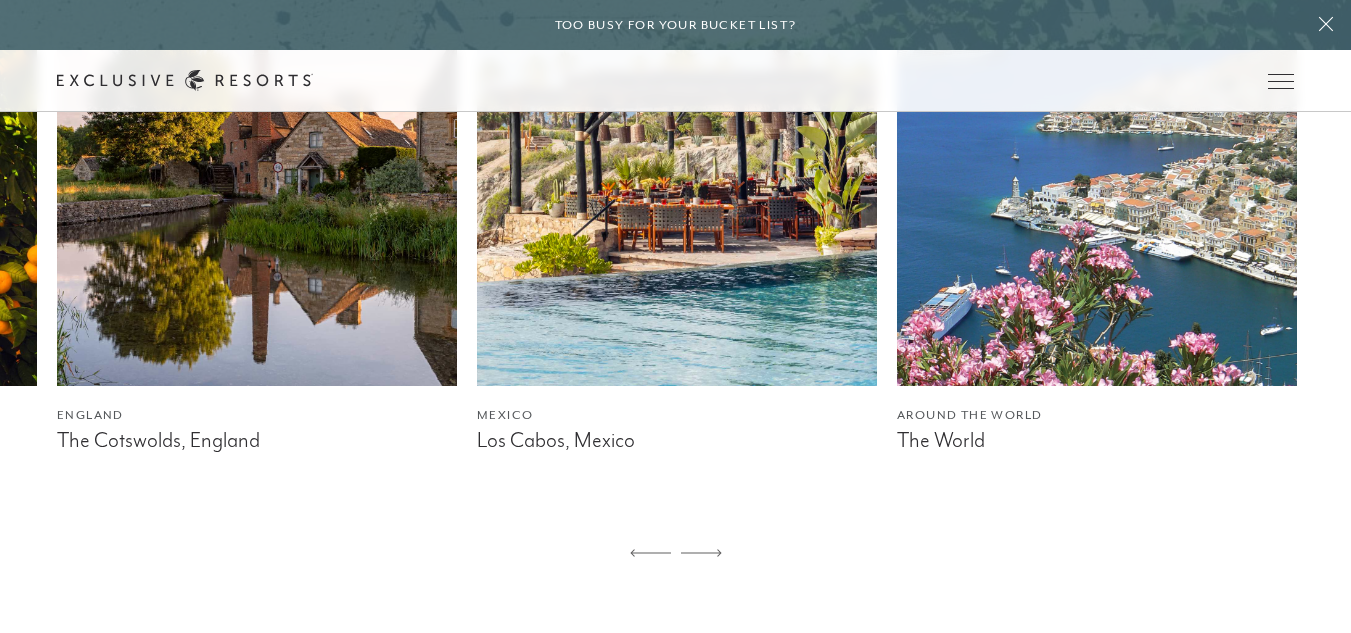 click 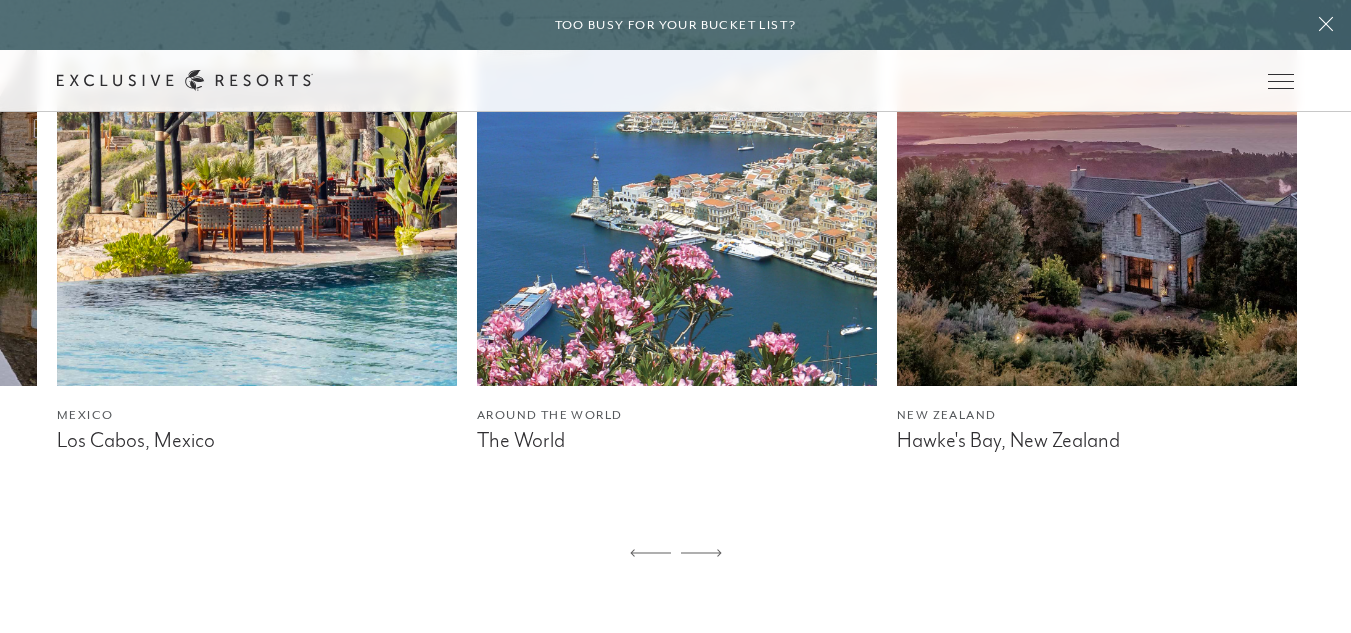 click 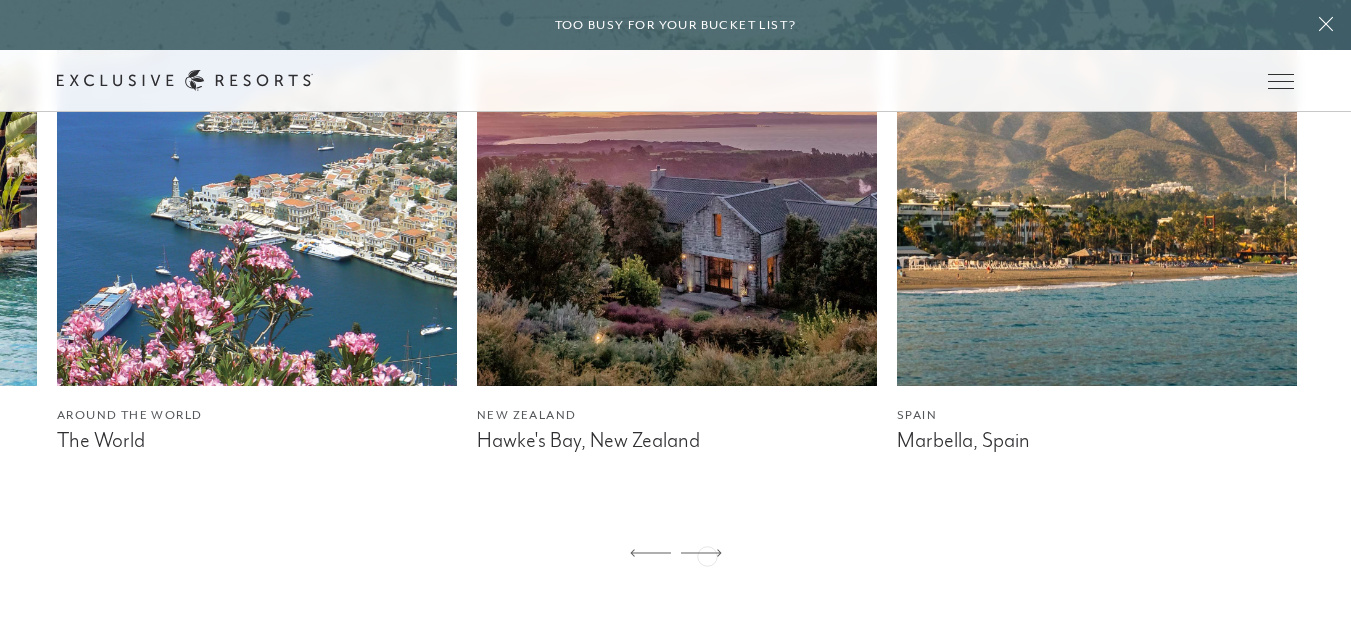 click 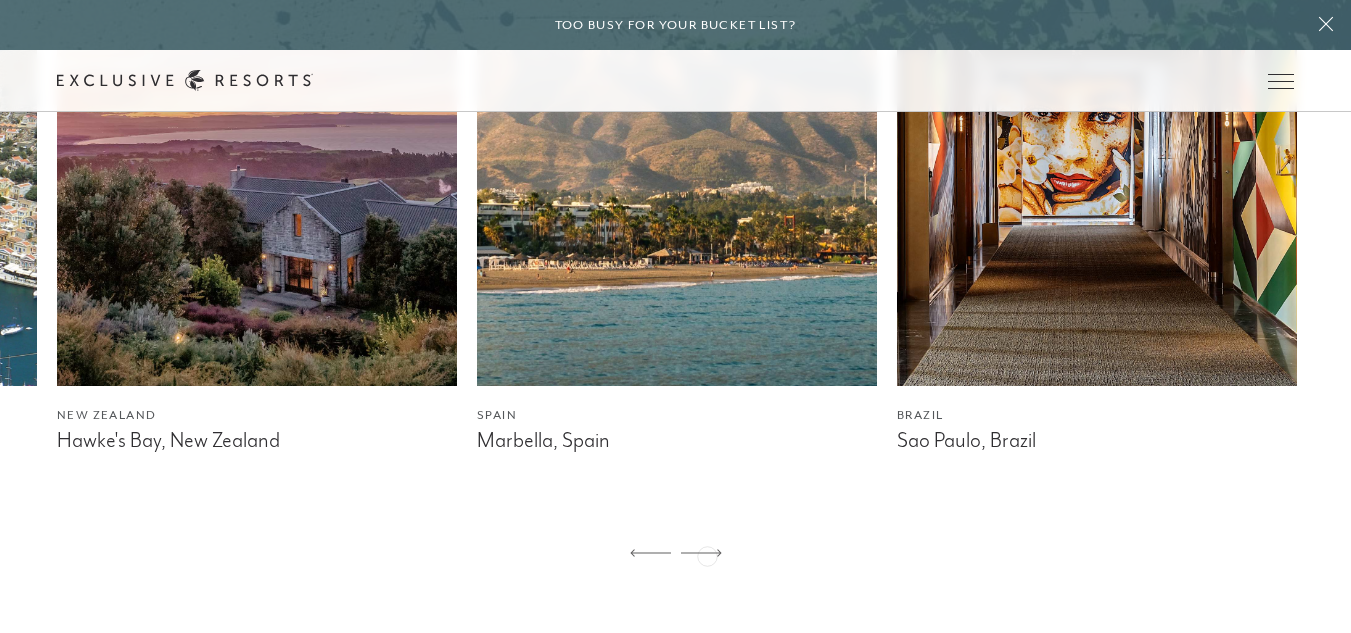 click 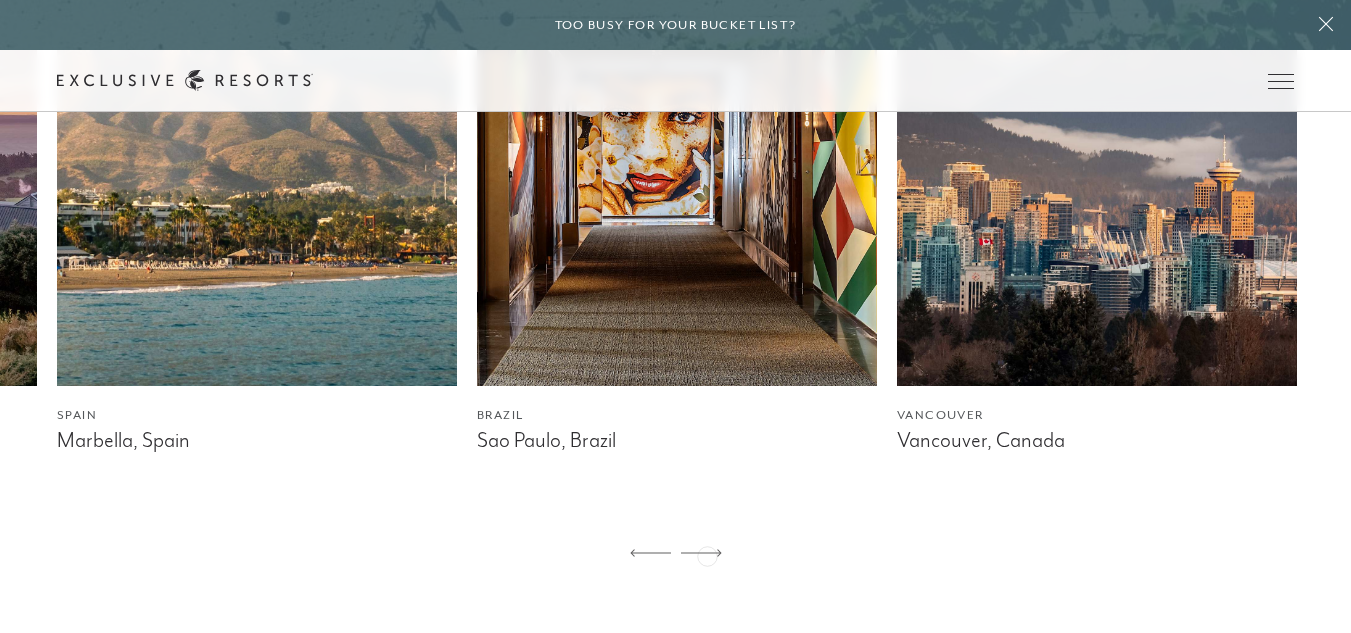 click 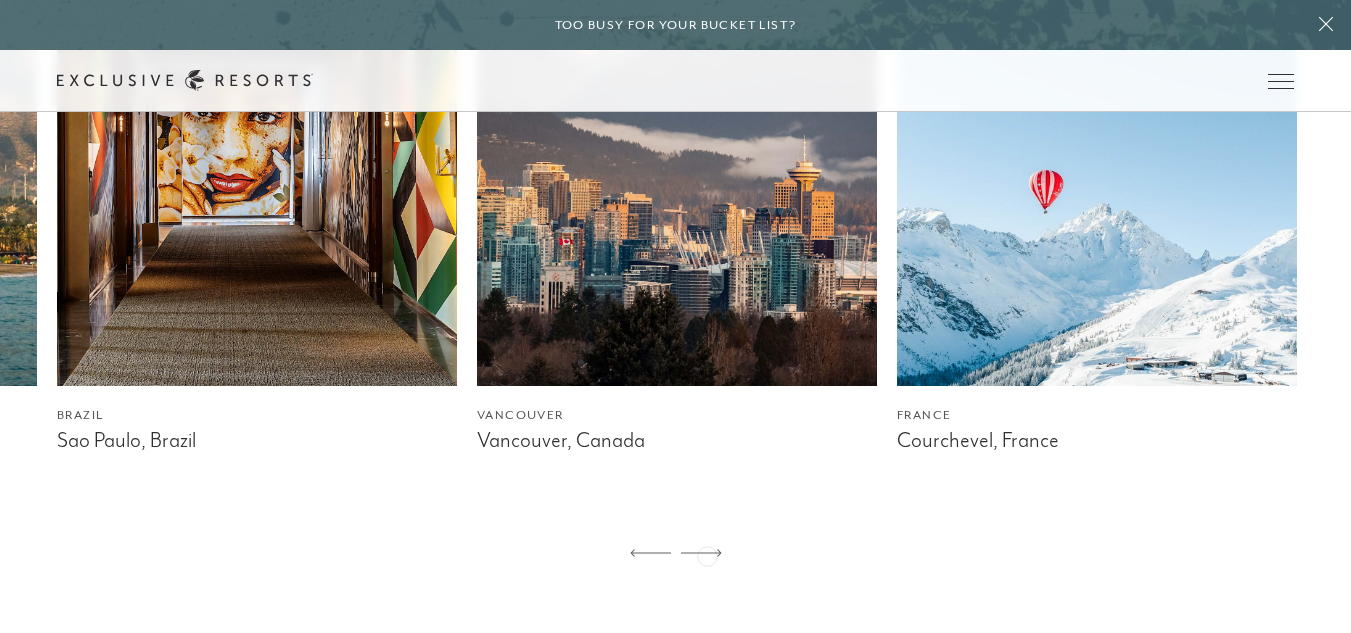 click 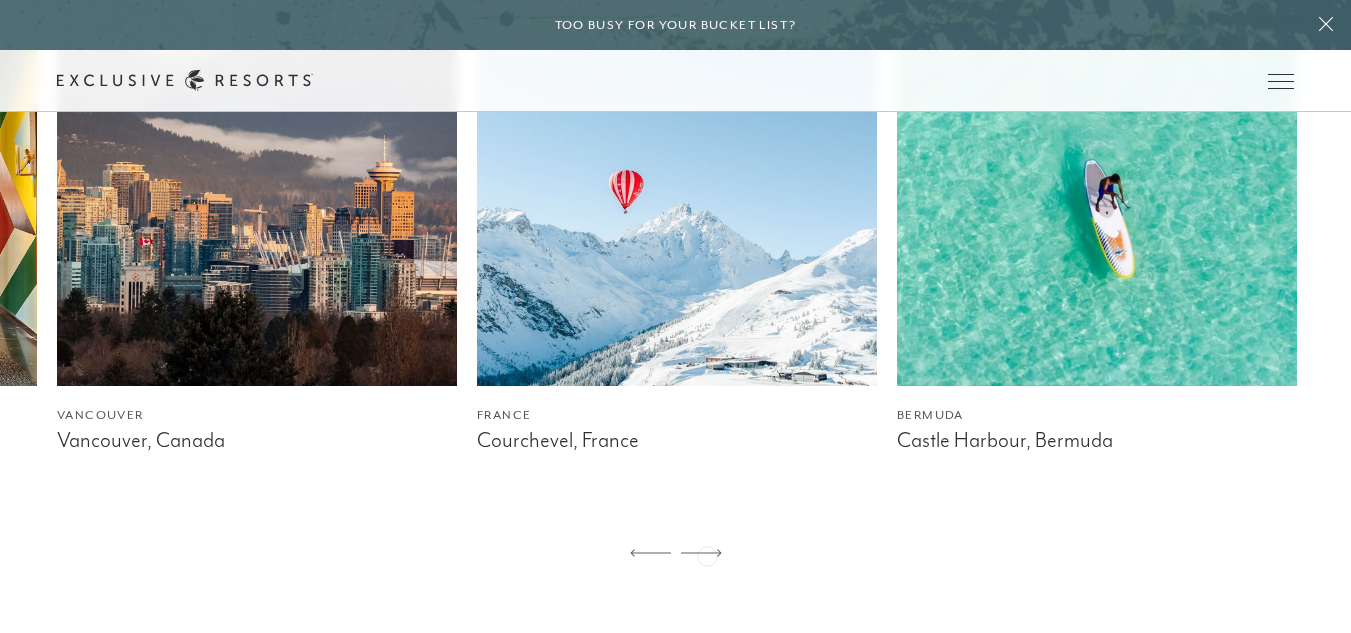 click 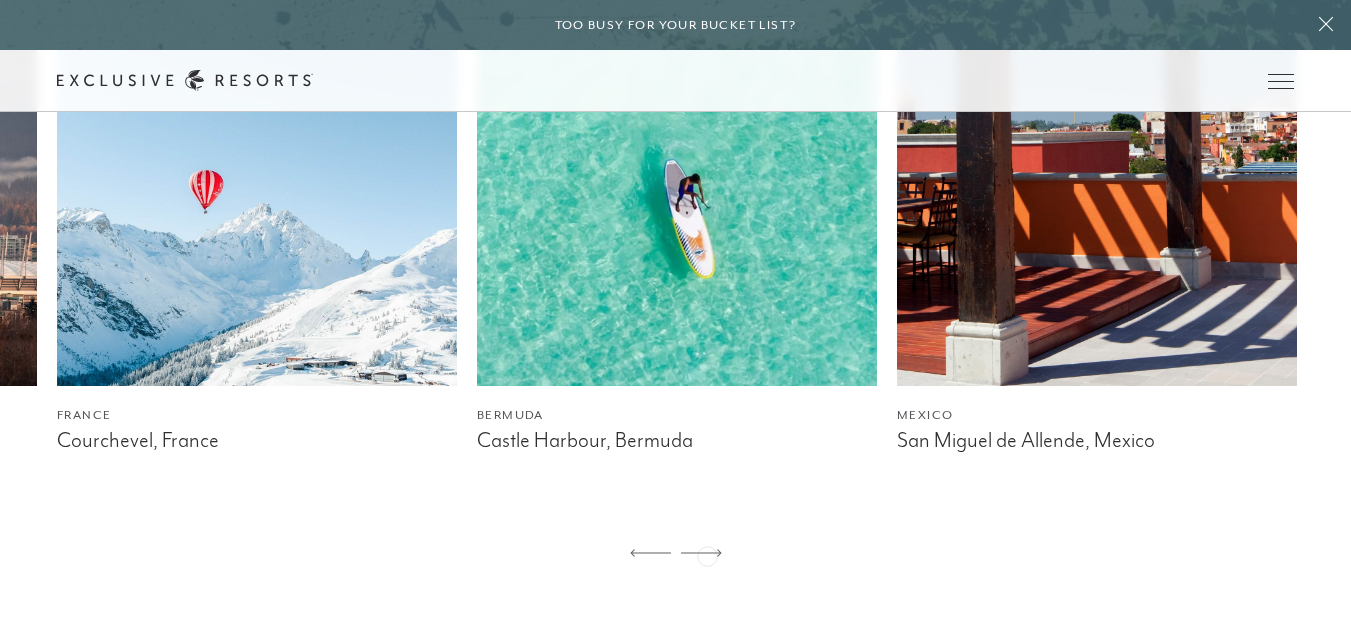 click 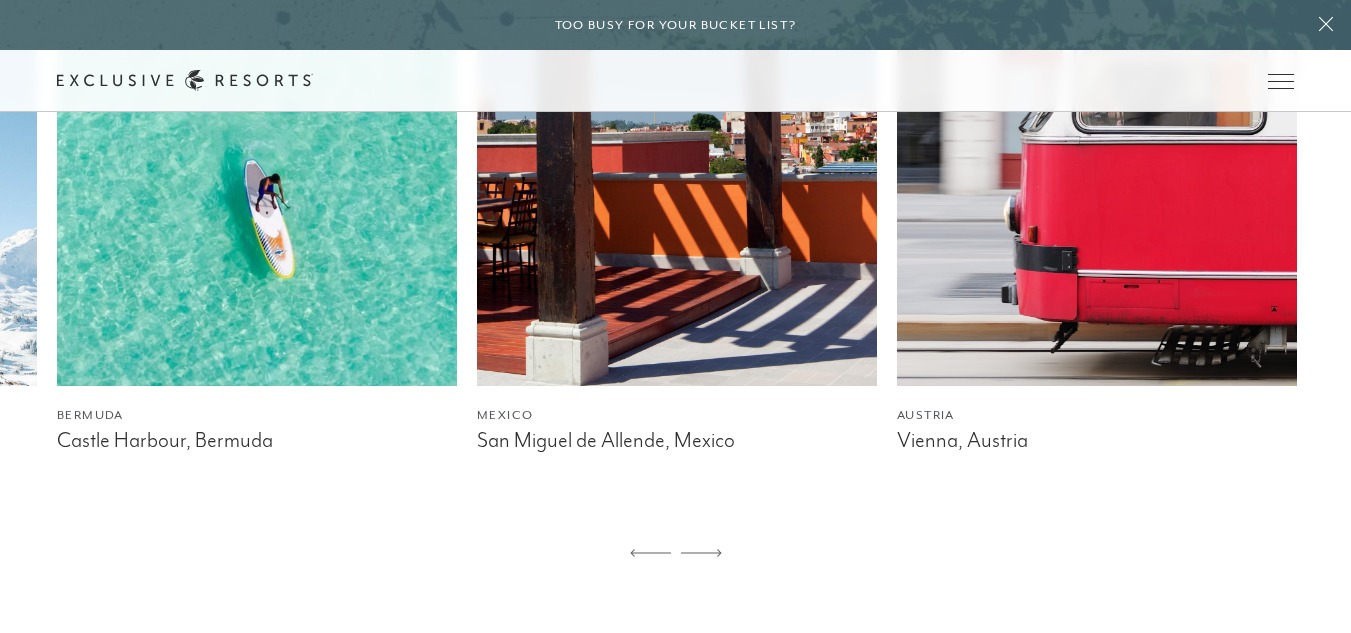 click 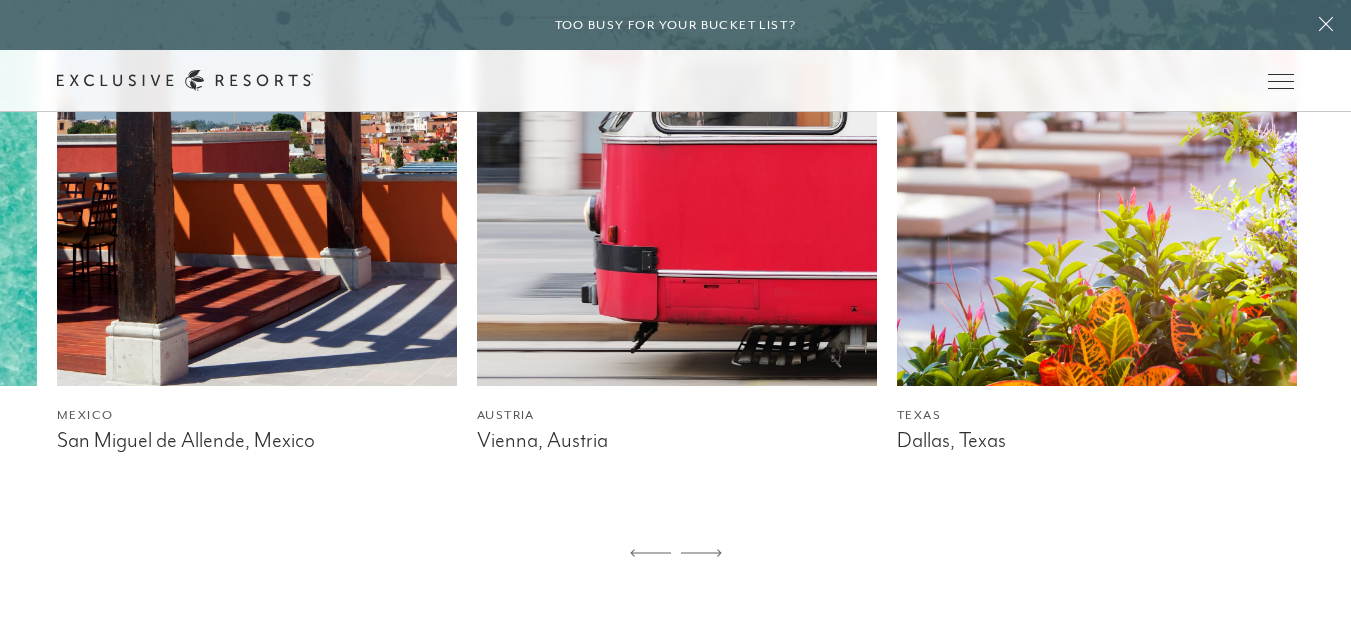 click 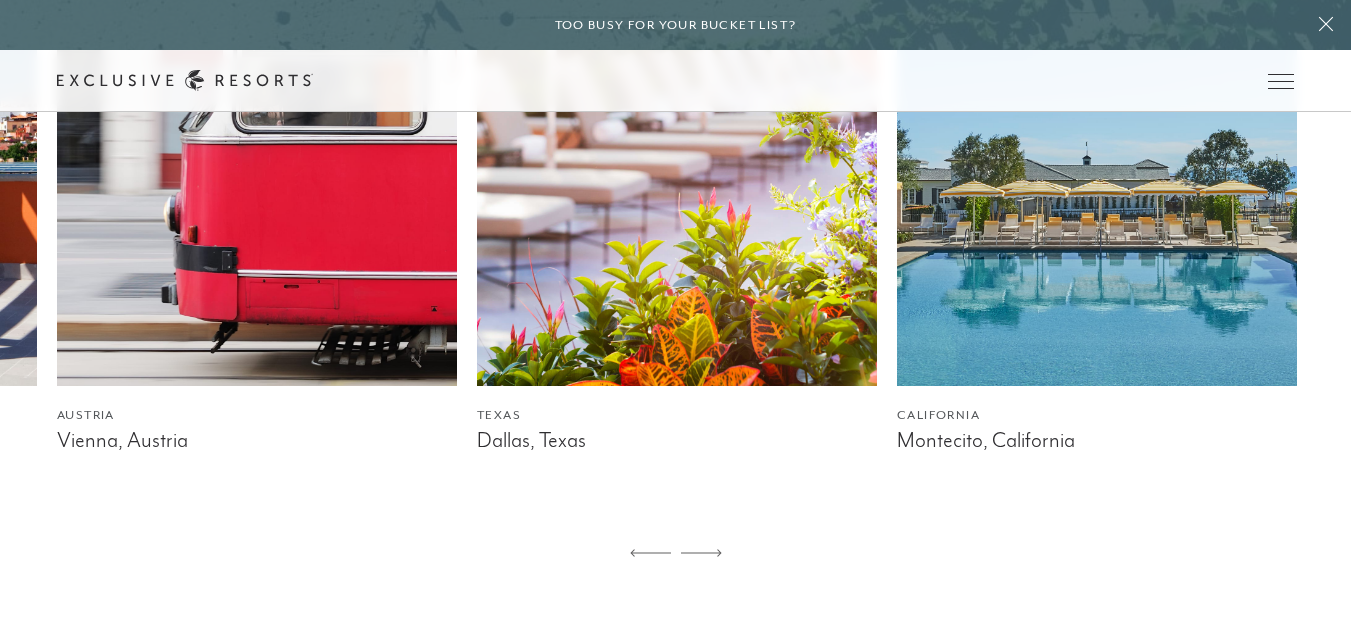 click 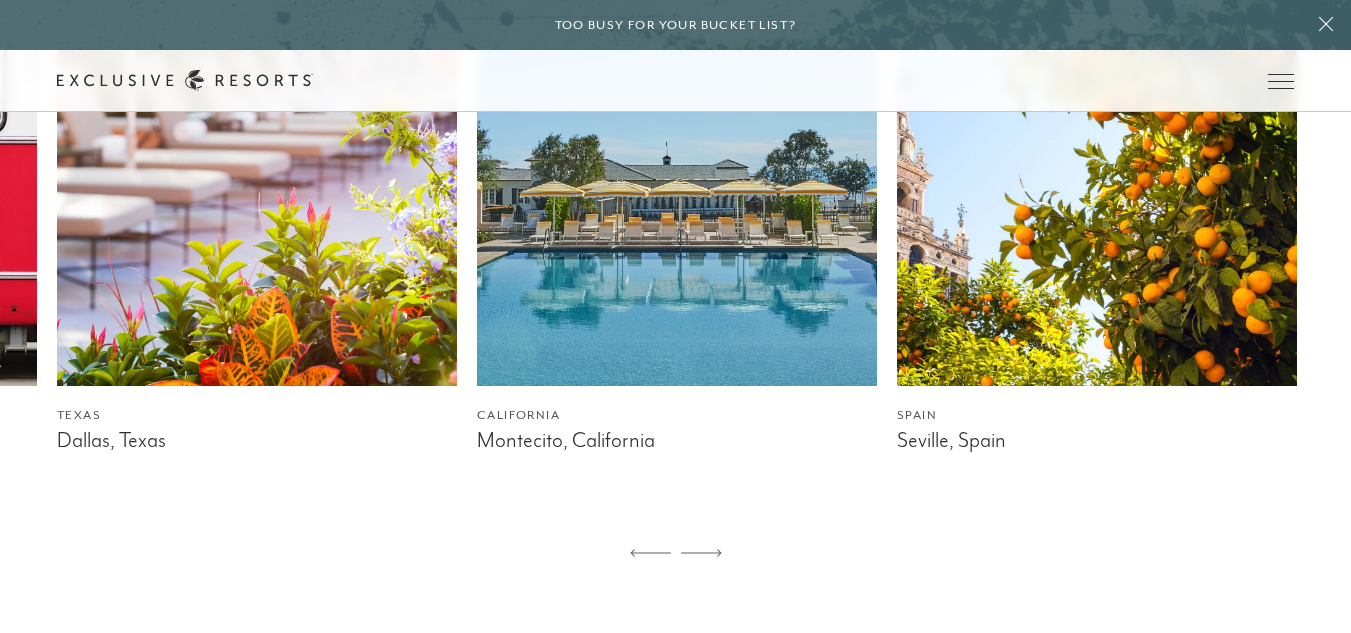 click 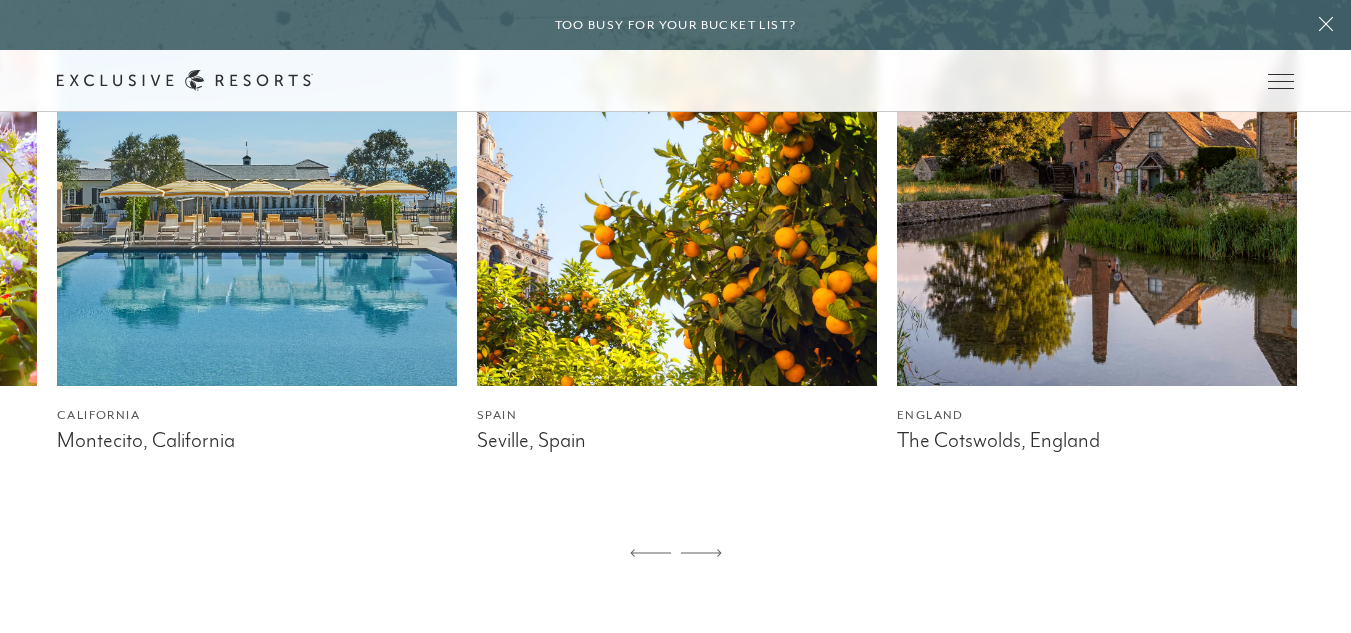 click 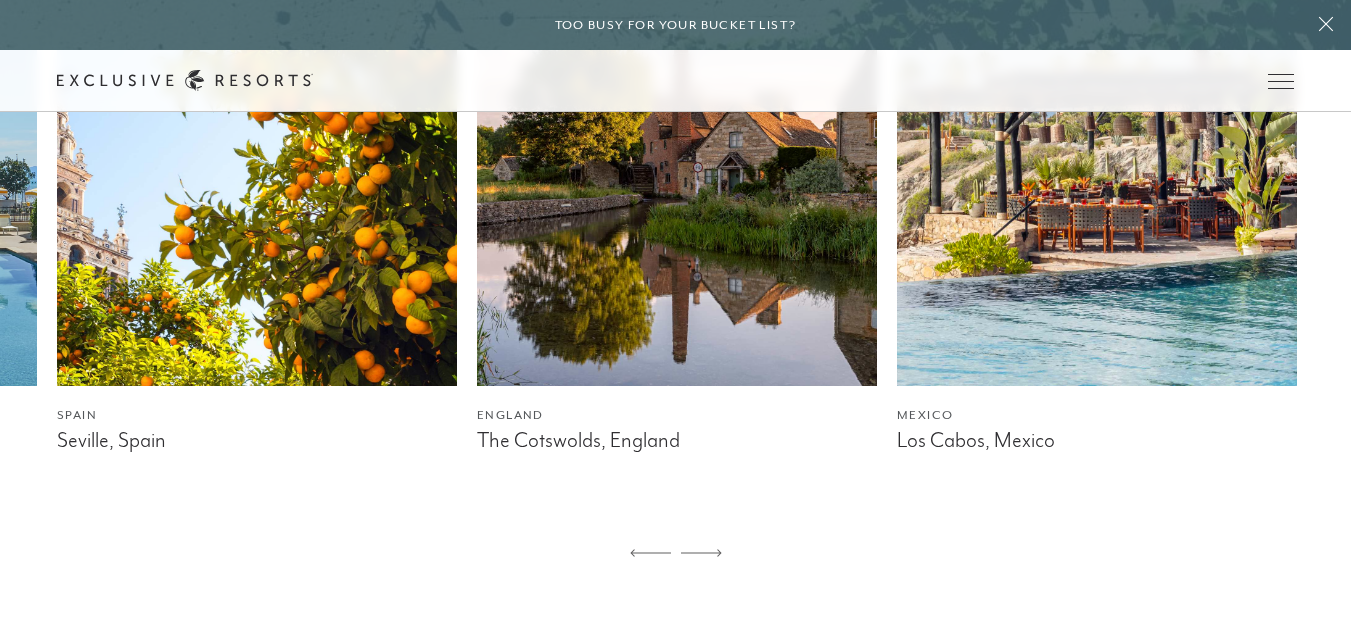 click 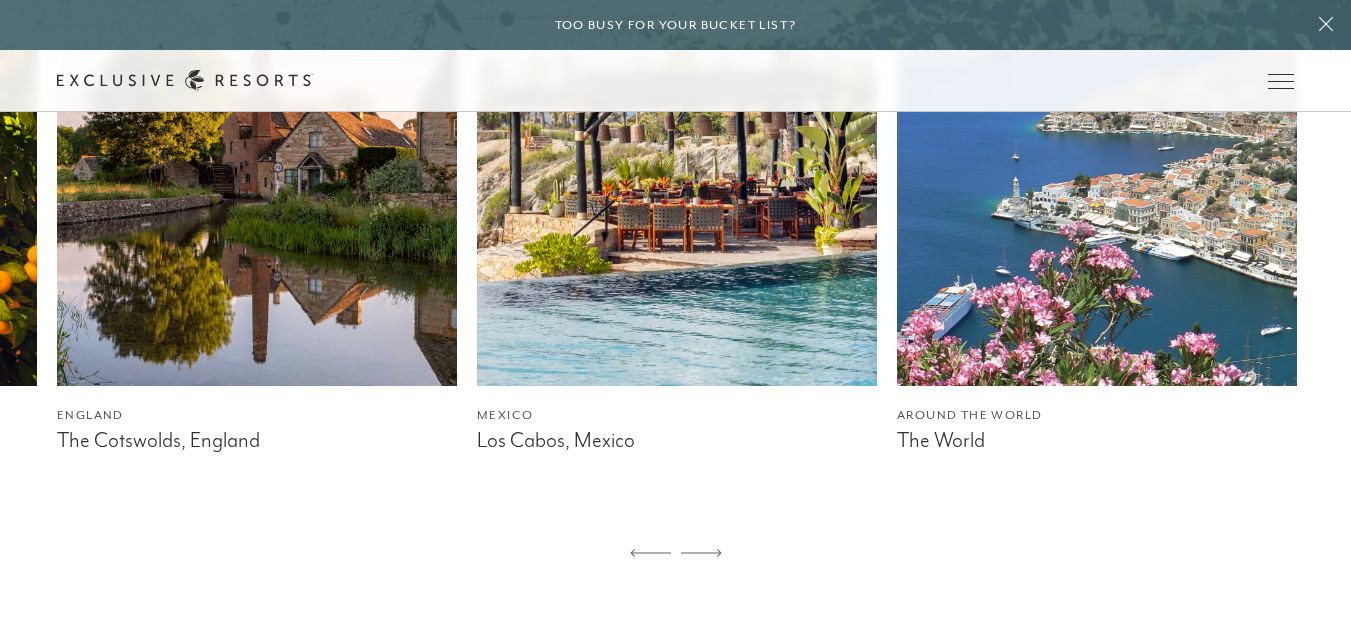 click 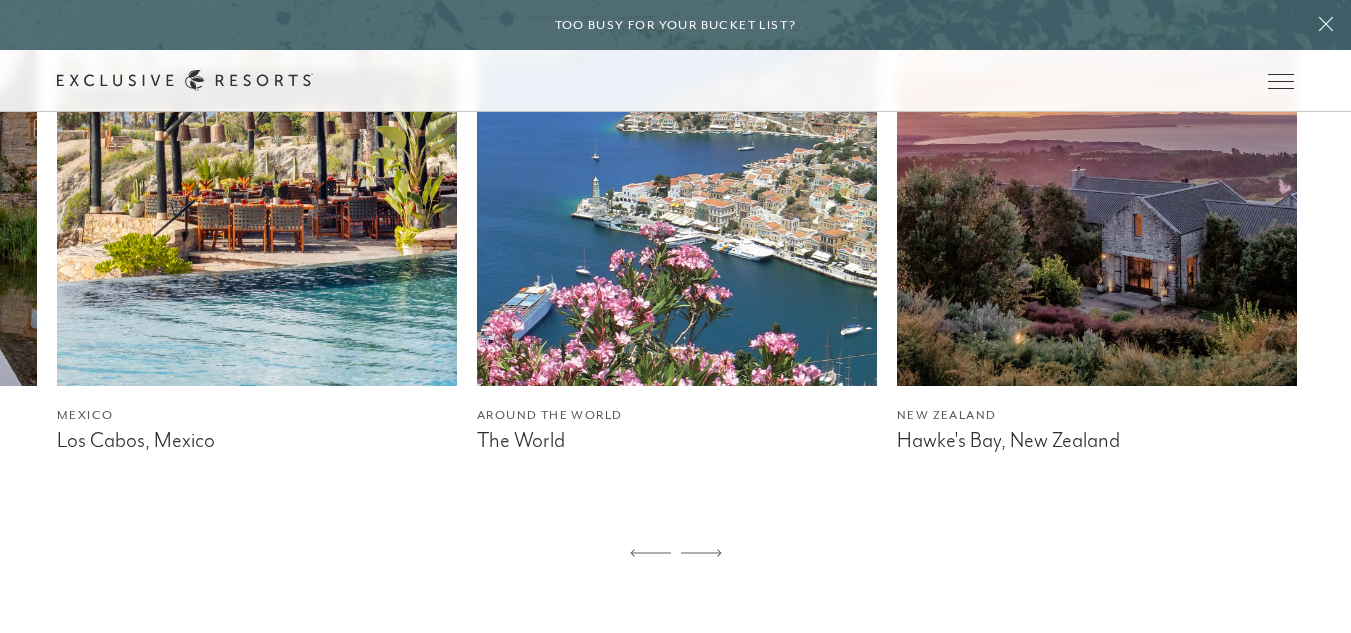 click 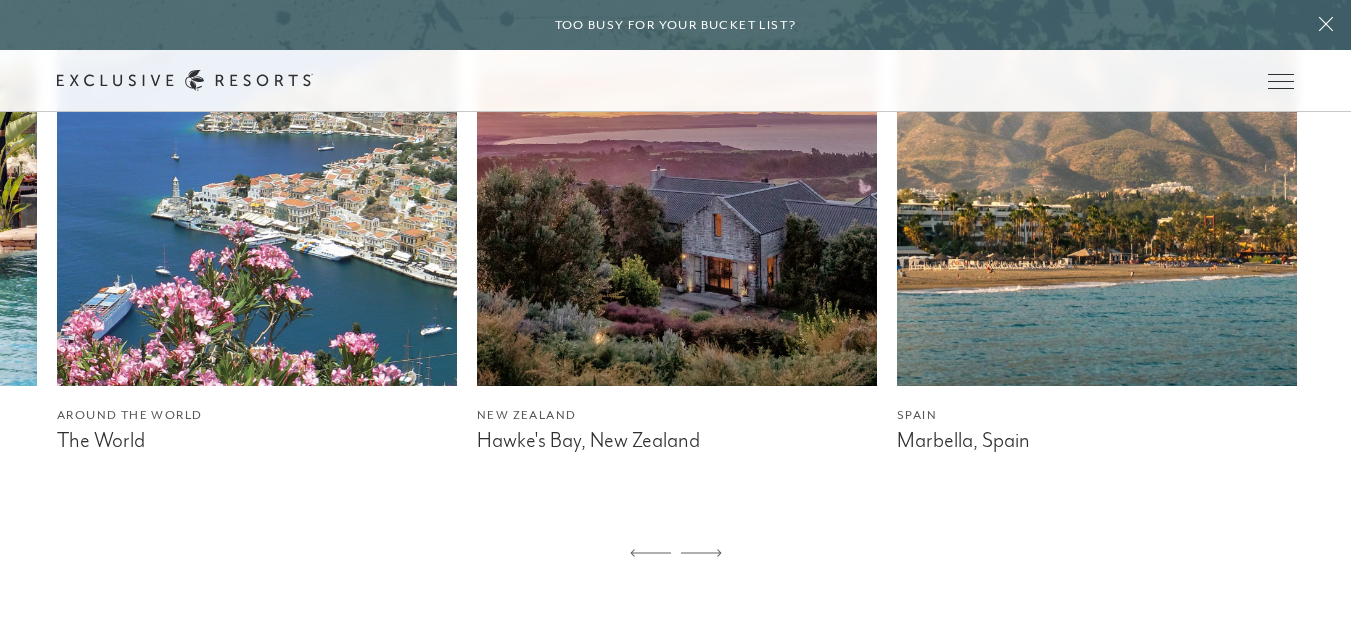 click 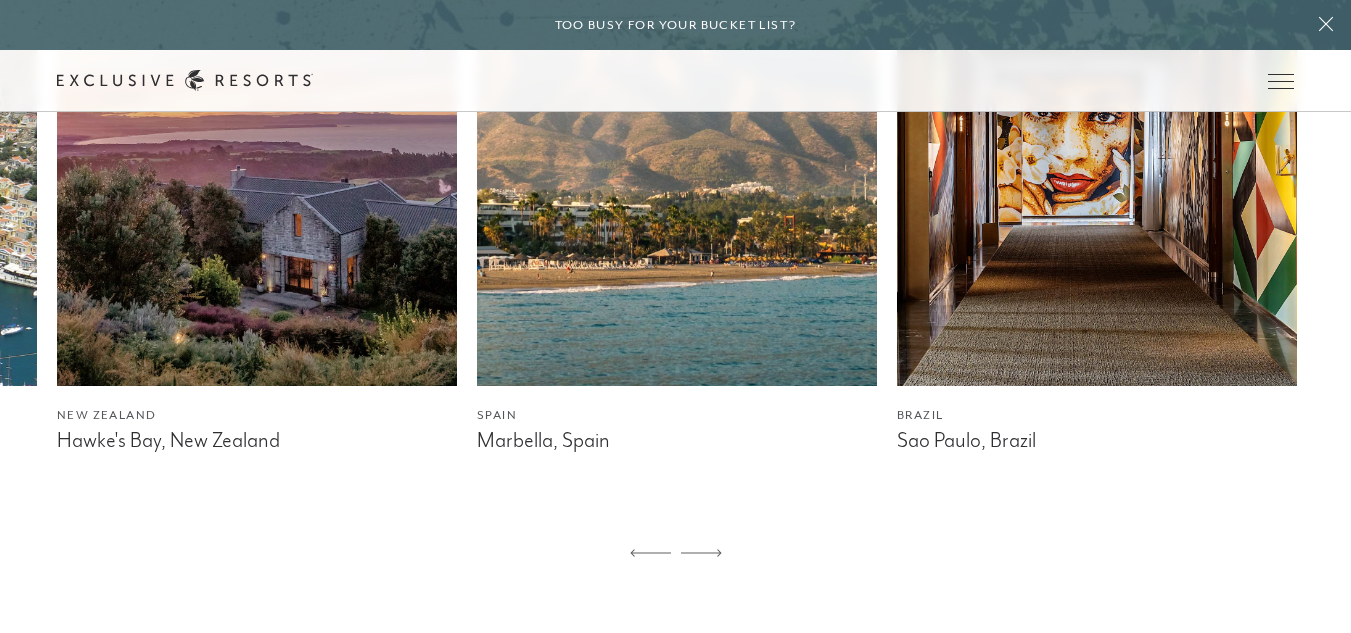 click 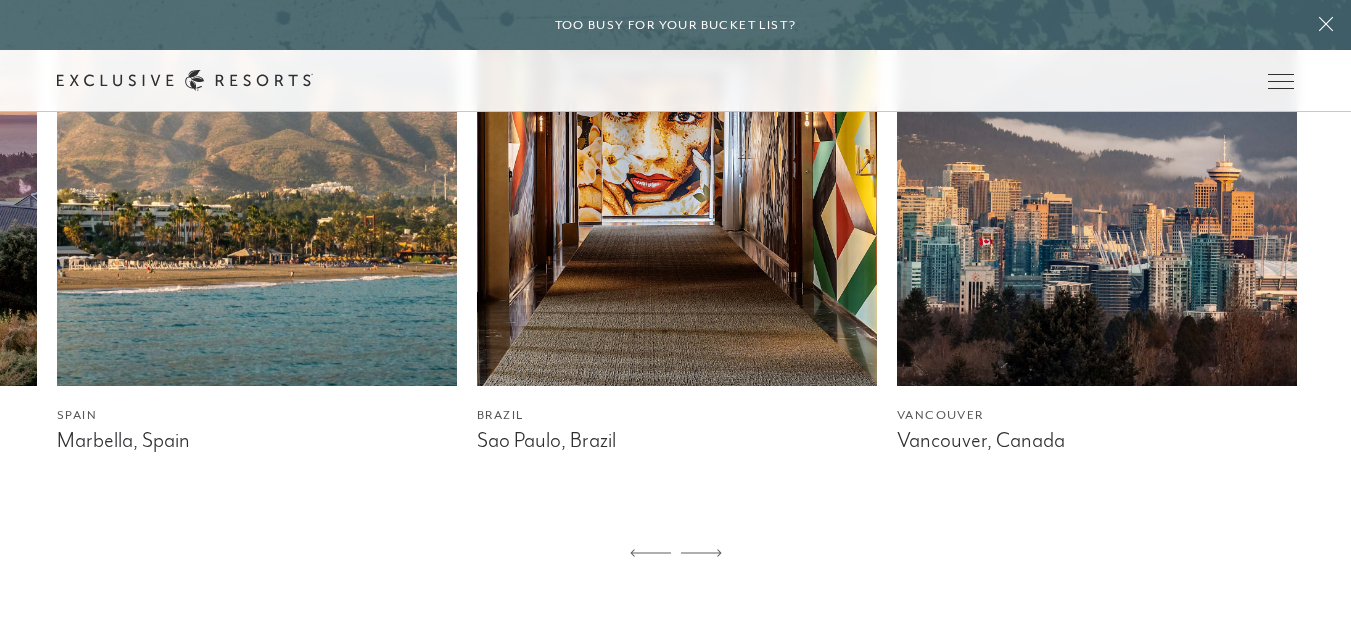 click 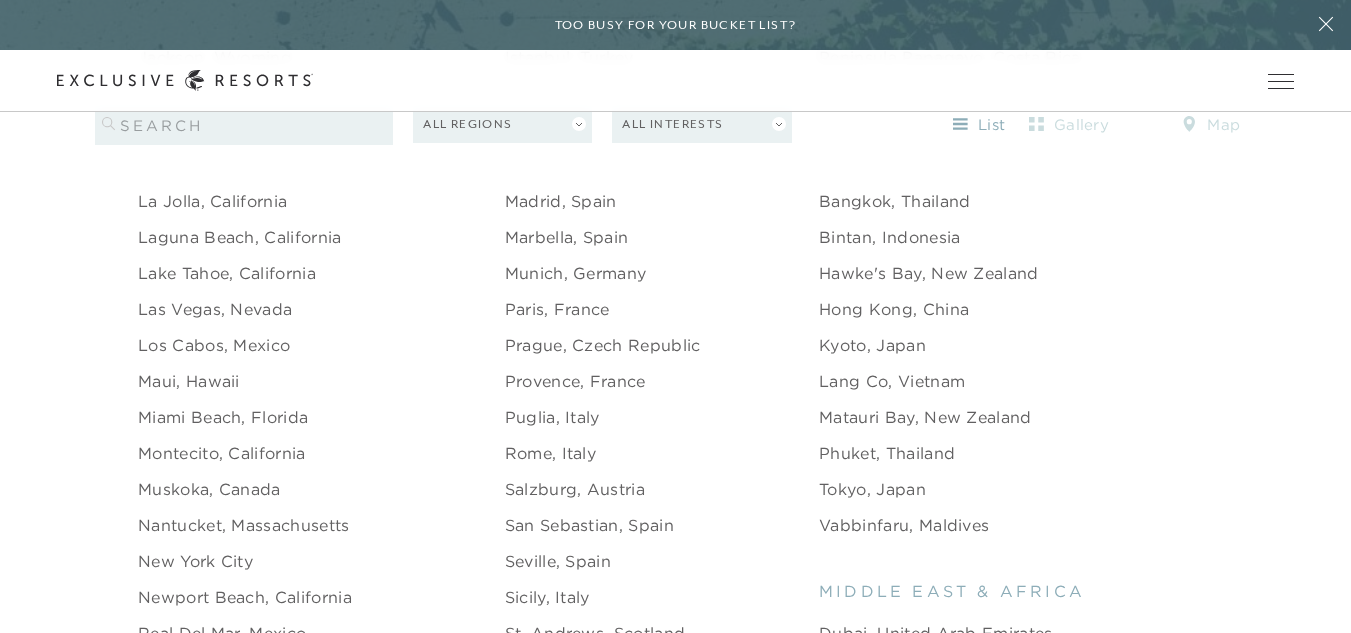 scroll, scrollTop: 2480, scrollLeft: 0, axis: vertical 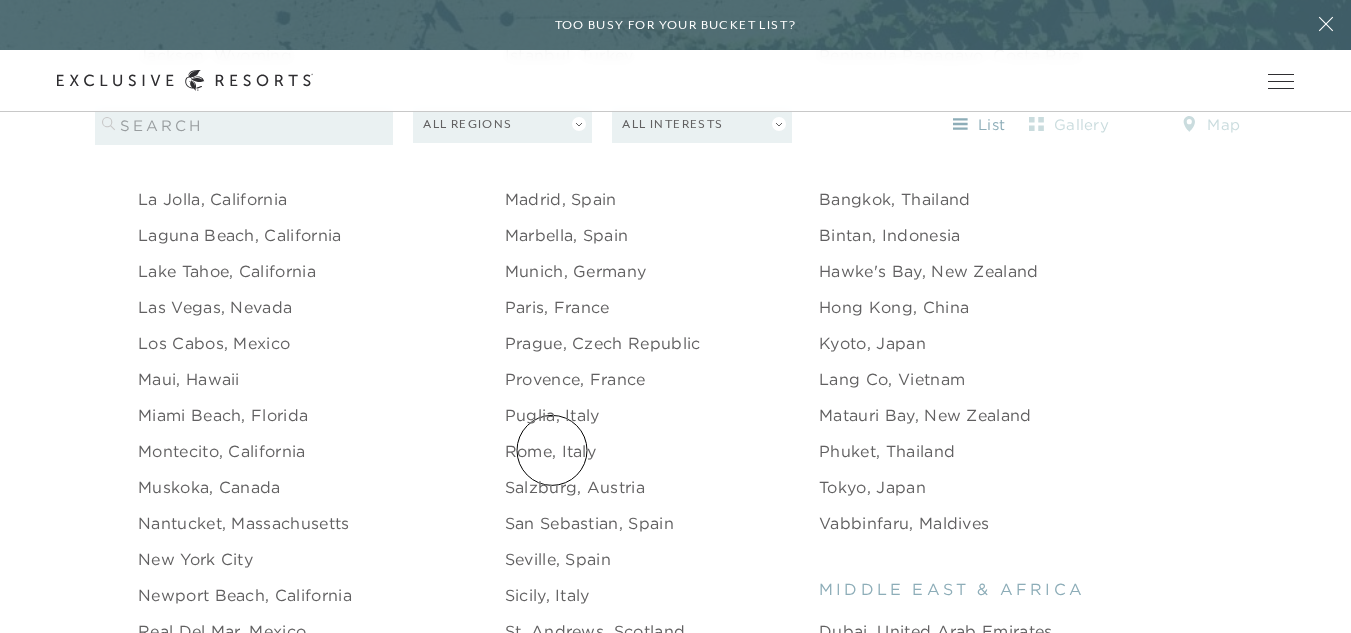 click on "Rome, Italy" at bounding box center (551, 451) 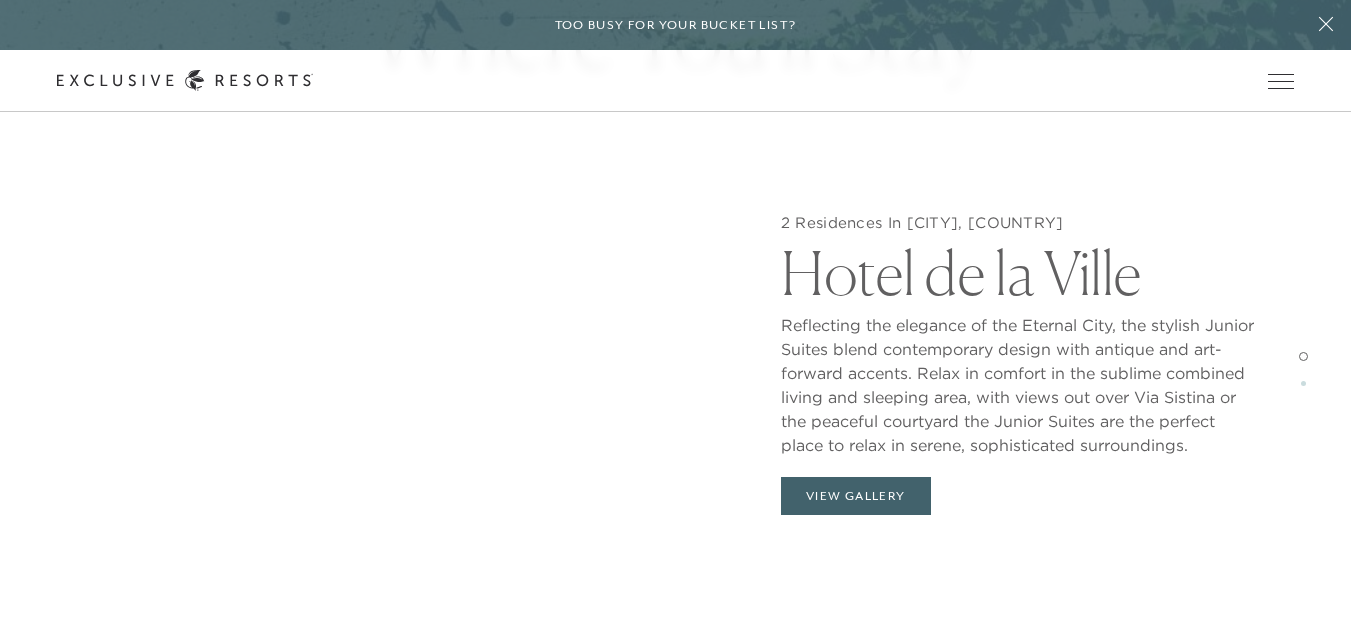 scroll, scrollTop: 1720, scrollLeft: 0, axis: vertical 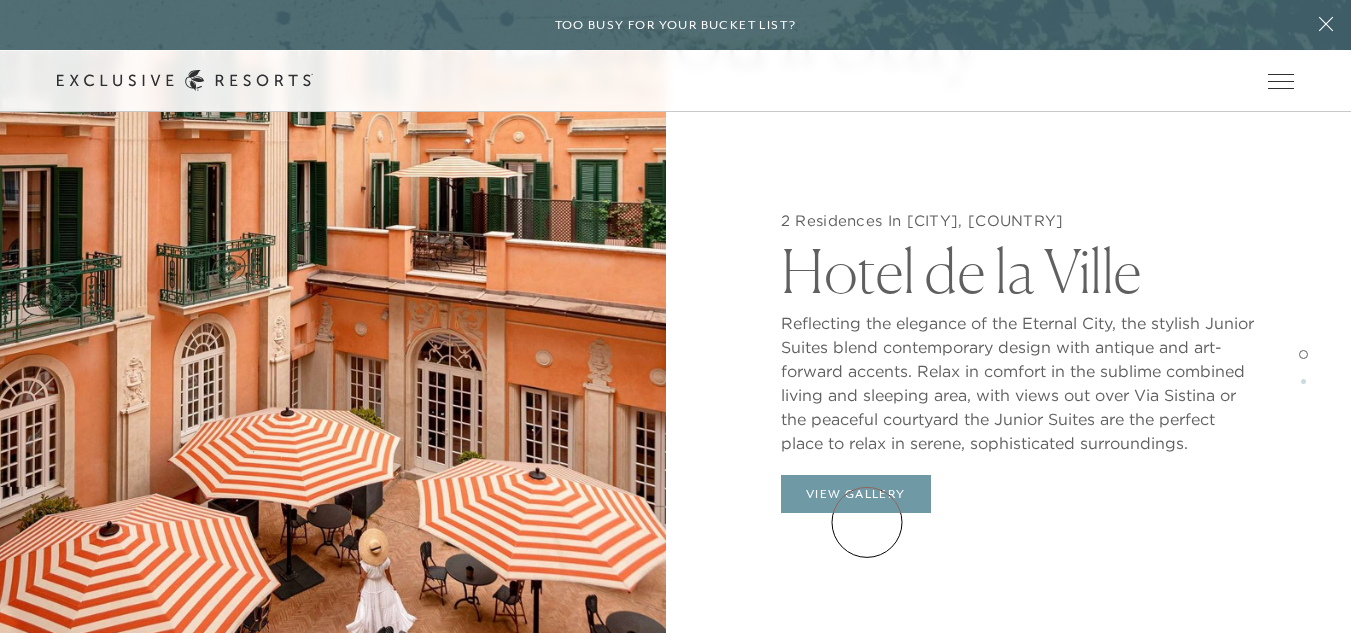 click on "View Gallery" at bounding box center (856, 494) 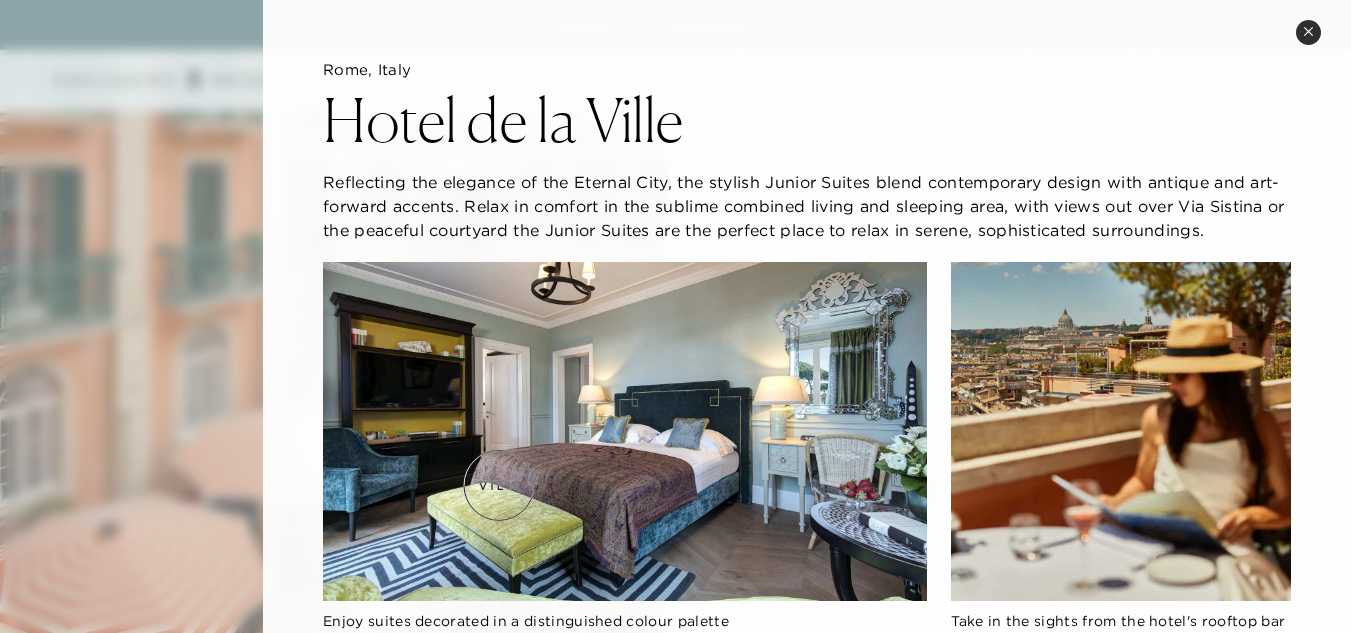 click at bounding box center [625, 432] 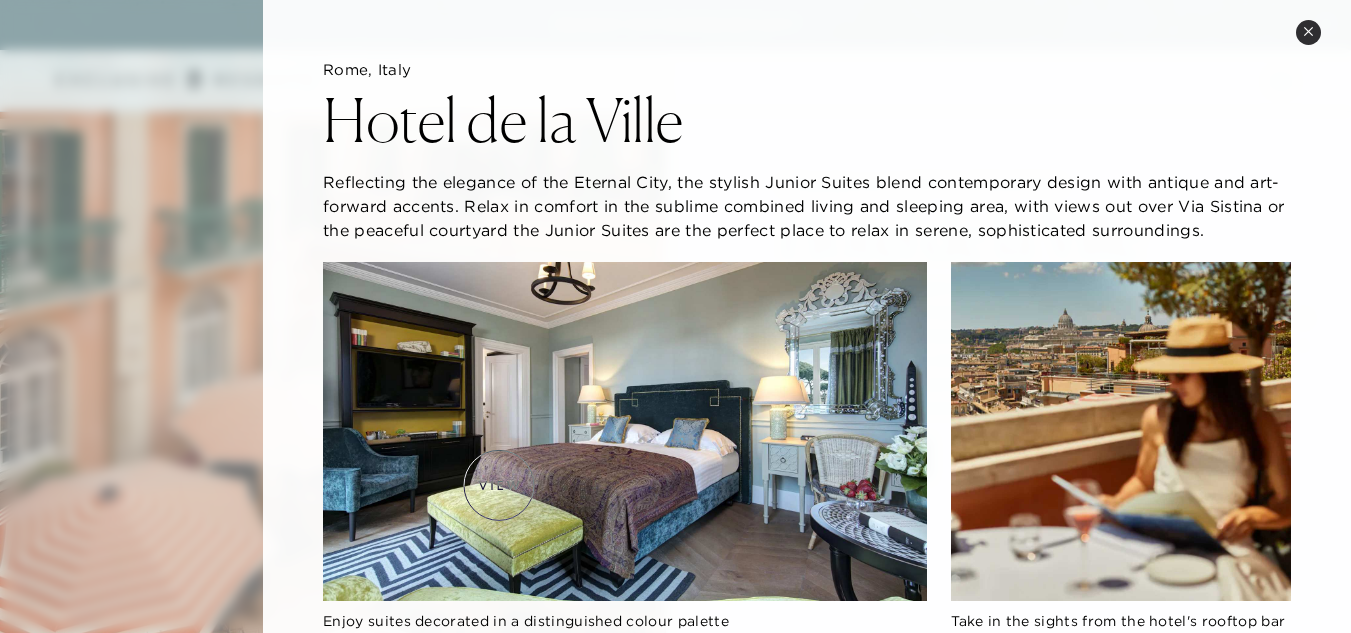scroll, scrollTop: 1760, scrollLeft: 0, axis: vertical 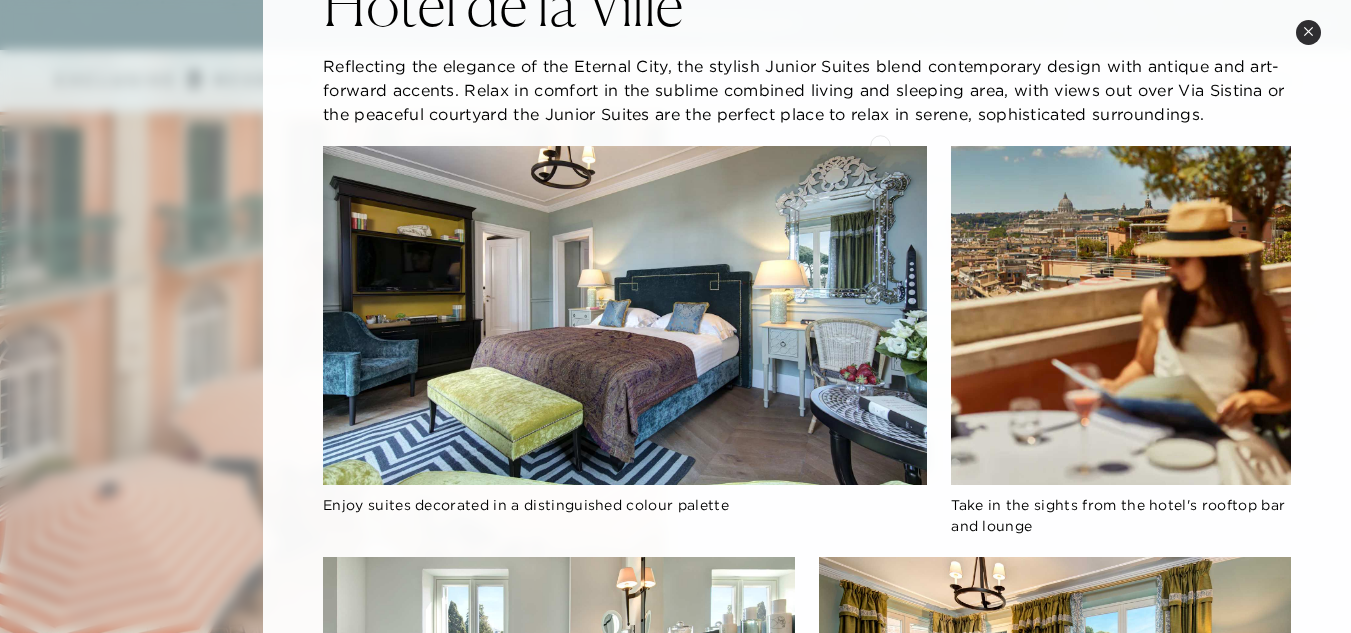 click on "Reflecting the elegance of the Eternal City, the stylish Junior Suites blend contemporary design with antique and art-forward accents. Relax in comfort in the sublime combined living and sleeping area, with views out over Via Sistina or the peaceful courtyard the Junior Suites are the perfect place to relax in serene, sophisticated surroundings." at bounding box center [807, 90] 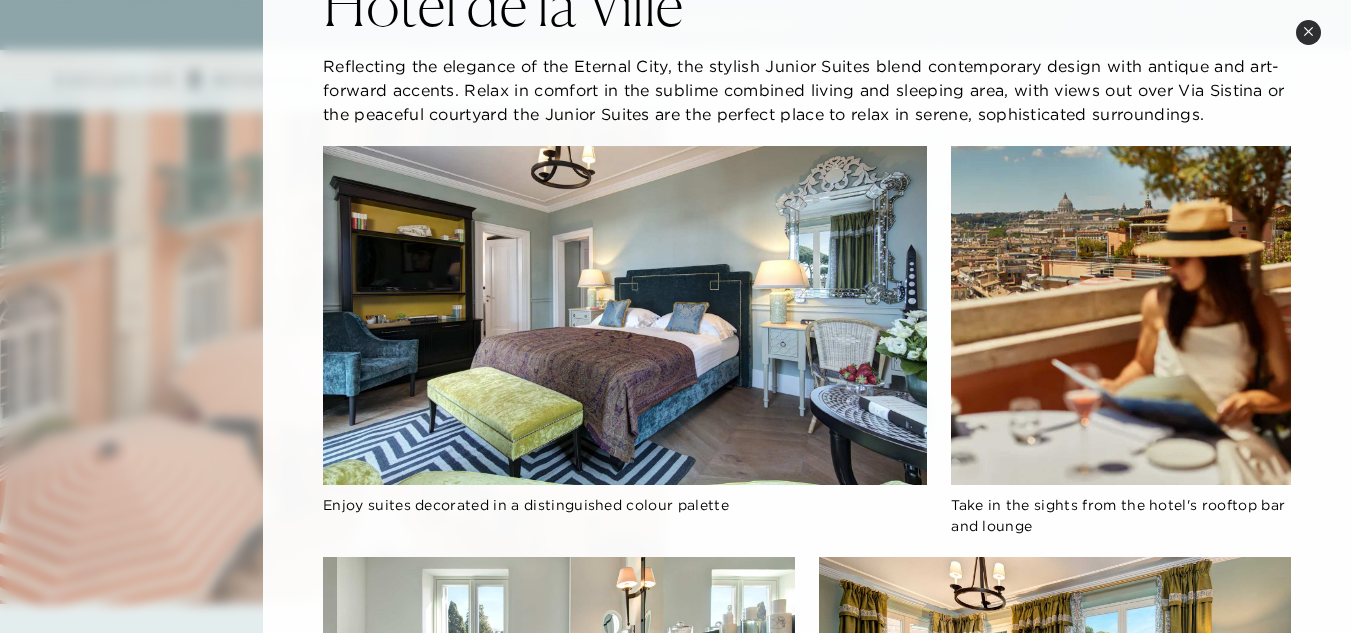 scroll, scrollTop: 1840, scrollLeft: 0, axis: vertical 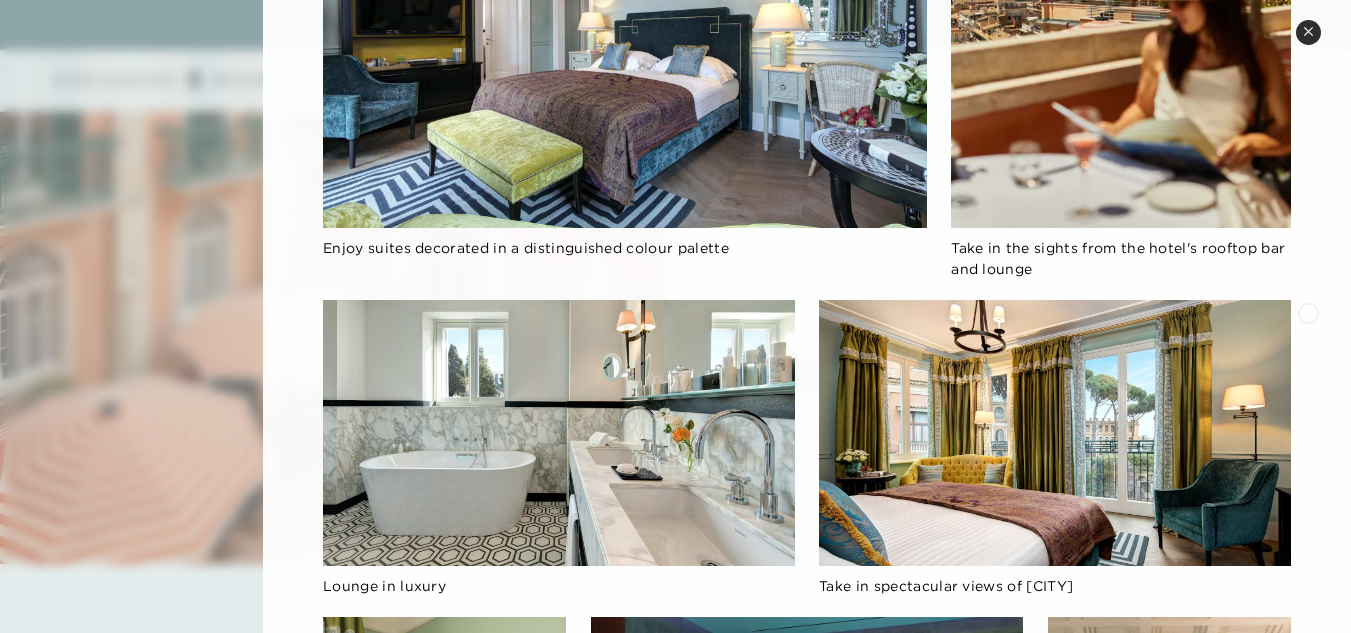 click on "[CITY], [COUNTRY] Hotel de la Ville Reflecting the elegance of the Eternal City, the stylish Junior Suites blend contemporary design with antique and art-forward accents. Relax in comfort in the sublime combined living and sleeping area, with views out over Via Sistina or the peaceful courtyard the Junior Suites are the perfect place to relax in serene, sophisticated surroundings. Enjoy suites decorated in a distinguished colour palette Take in the sights from the hotel's rooftop bar and lounge Lounge in luxury Take in spectacular views of [CITY] Enjoy the blend of contemporary style and classical accents Revive your mind and body in the [CITY] spa Beautiful interiors transport guests into Italian luxury Hotel de la Ville is a lively 18th-century palazzo Every area is expertly decorated in luxury Italian fashion" 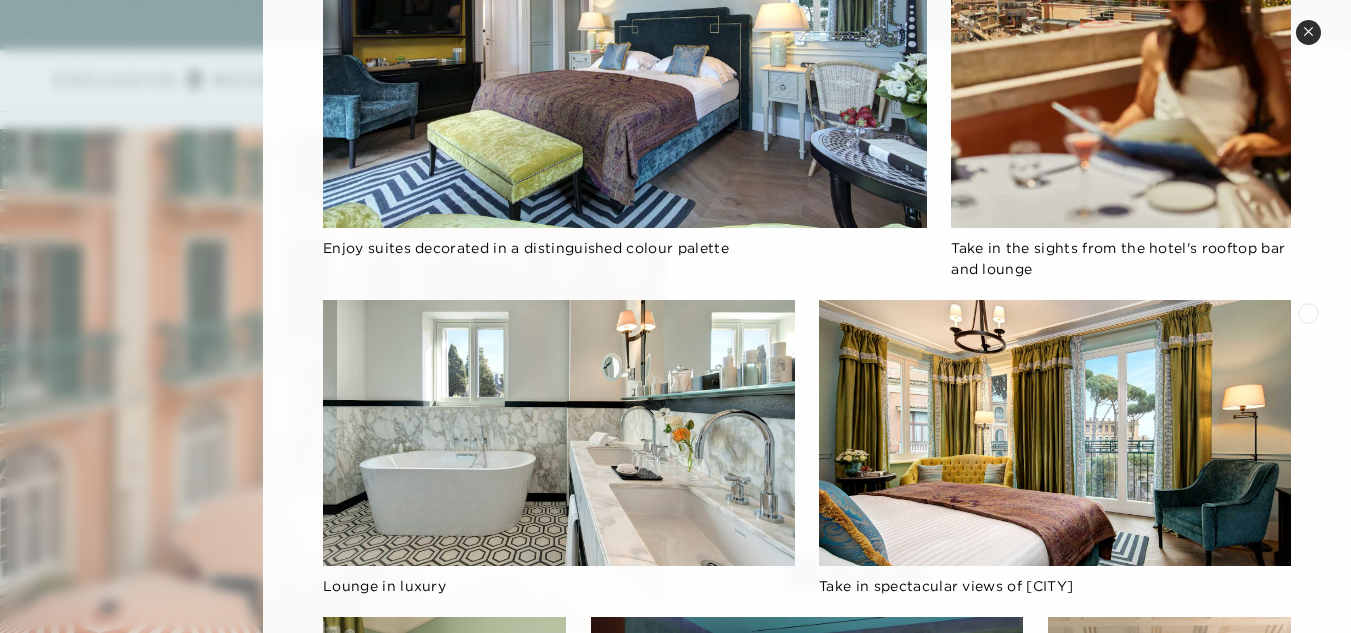 scroll, scrollTop: 1640, scrollLeft: 0, axis: vertical 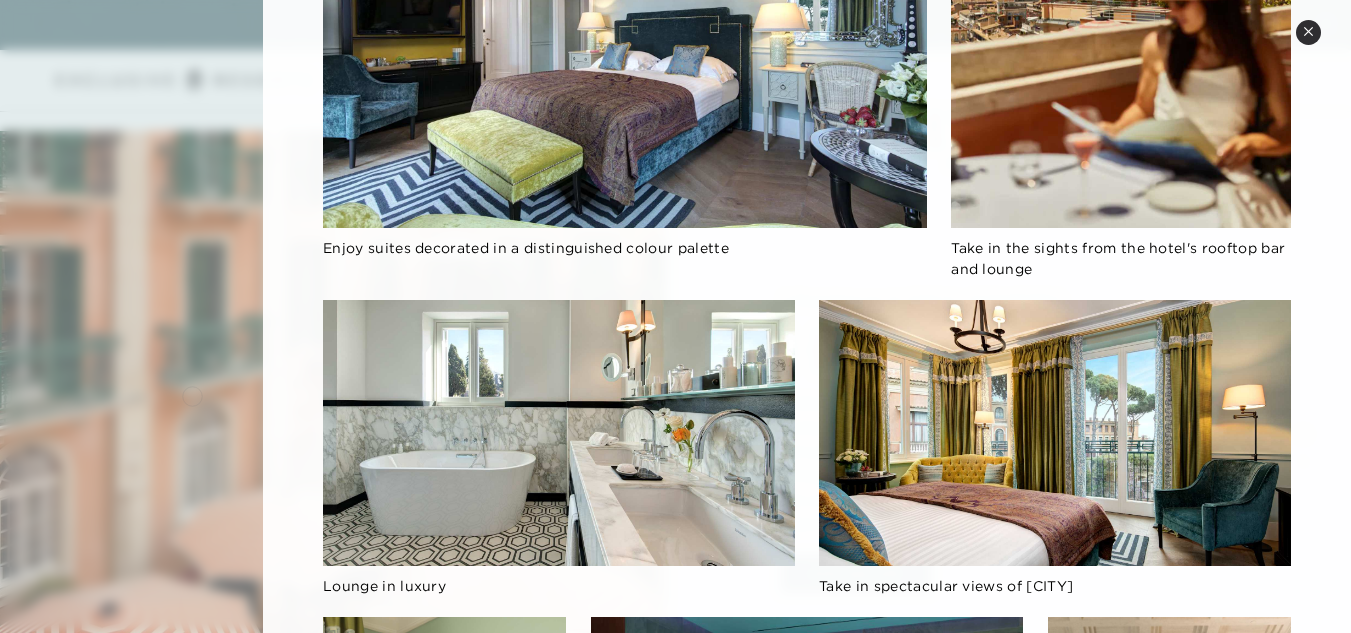 click 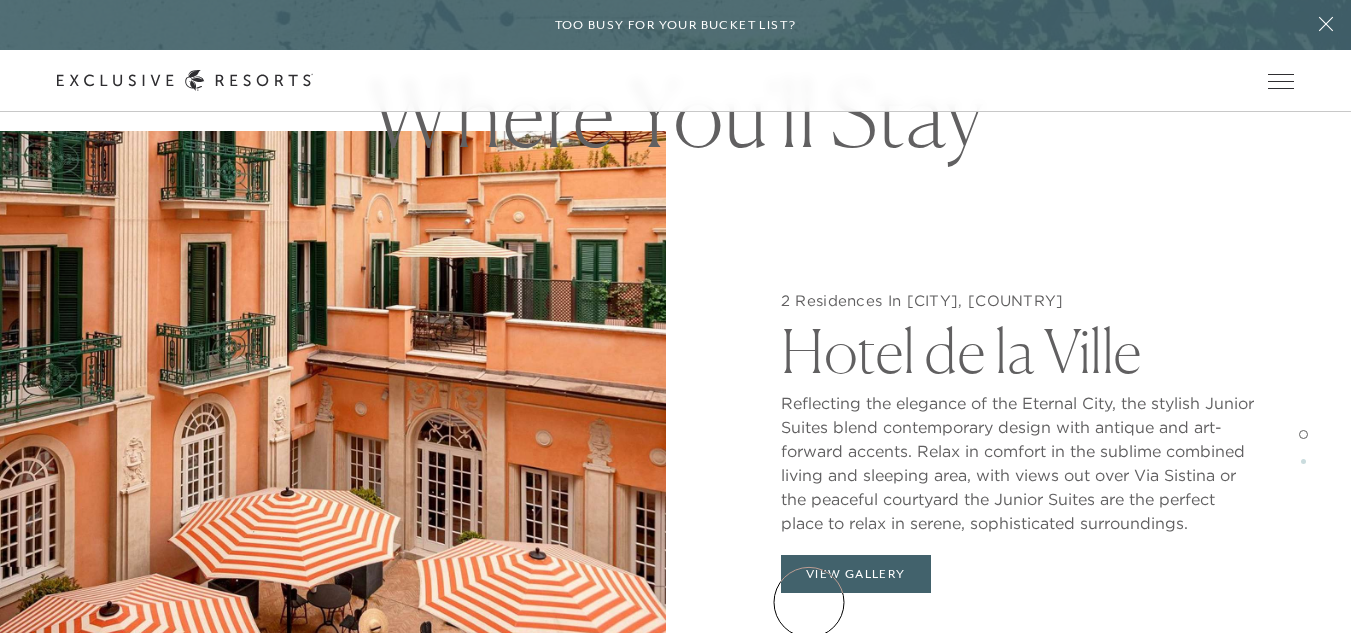 click on "View Gallery" at bounding box center (856, 574) 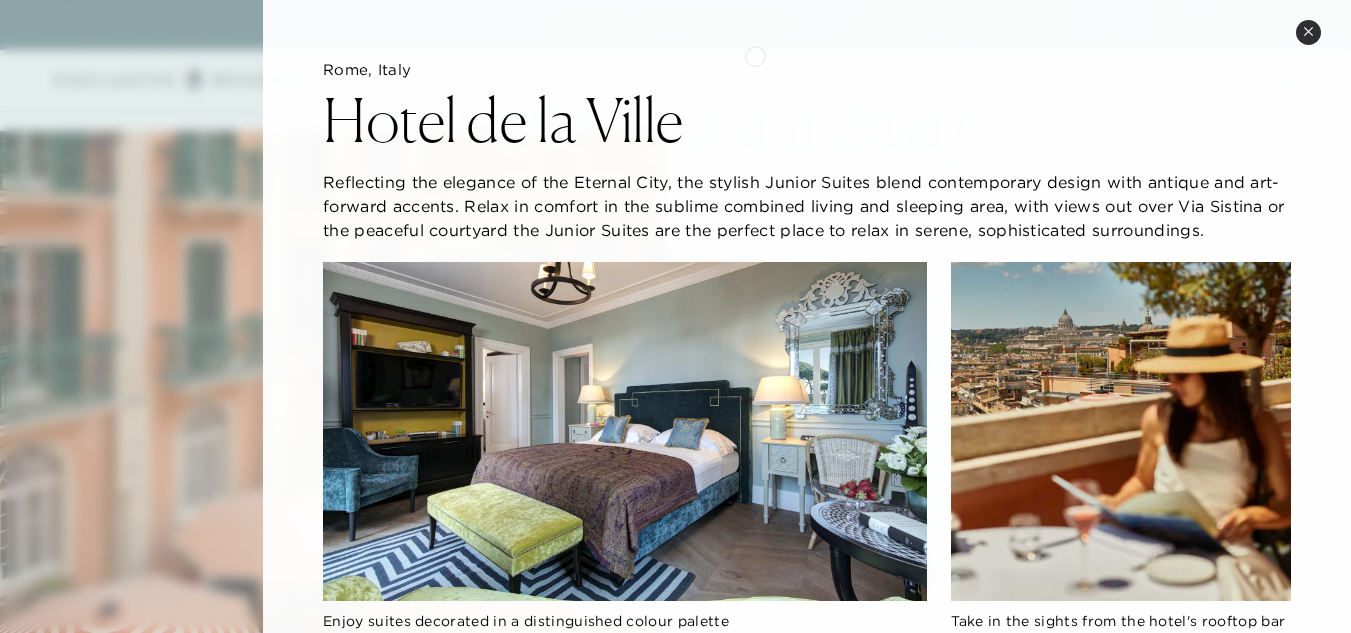 click on "[CITY], [COUNTRY] Hotel de la Ville Reflecting the elegance of the Eternal City, the stylish Junior Suites blend contemporary design with antique and art-forward accents. Relax in comfort in the sublime combined living and sleeping area, with views out over Via Sistina or the peaceful courtyard the Junior Suites are the perfect place to relax in serene, sophisticated surroundings. Enjoy suites decorated in a distinguished colour palette Take in the sights from the hotel's rooftop bar and lounge Lounge in luxury Take in spectacular views of [CITY] Enjoy the blend of contemporary style and classical accents Revive your mind and body in the [CITY] spa Beautiful interiors transport guests into Italian luxury Hotel de la Ville is a lively 18th-century palazzo Every area is expertly decorated in luxury Italian fashion" 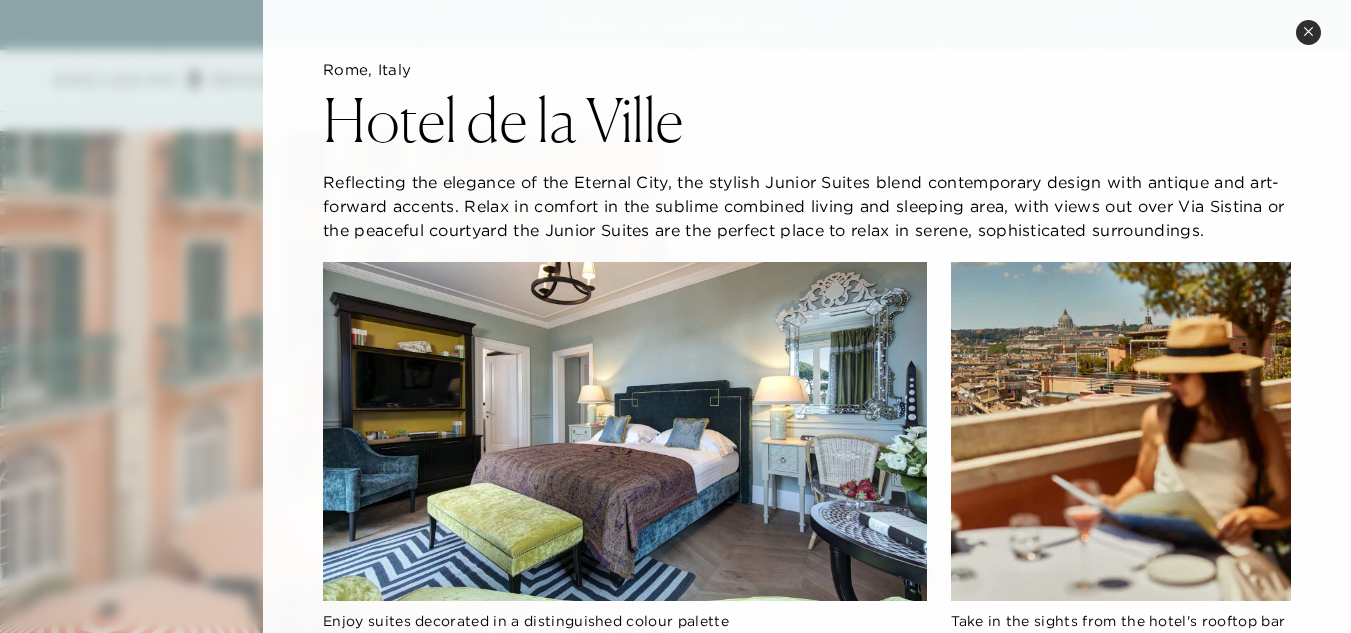 type 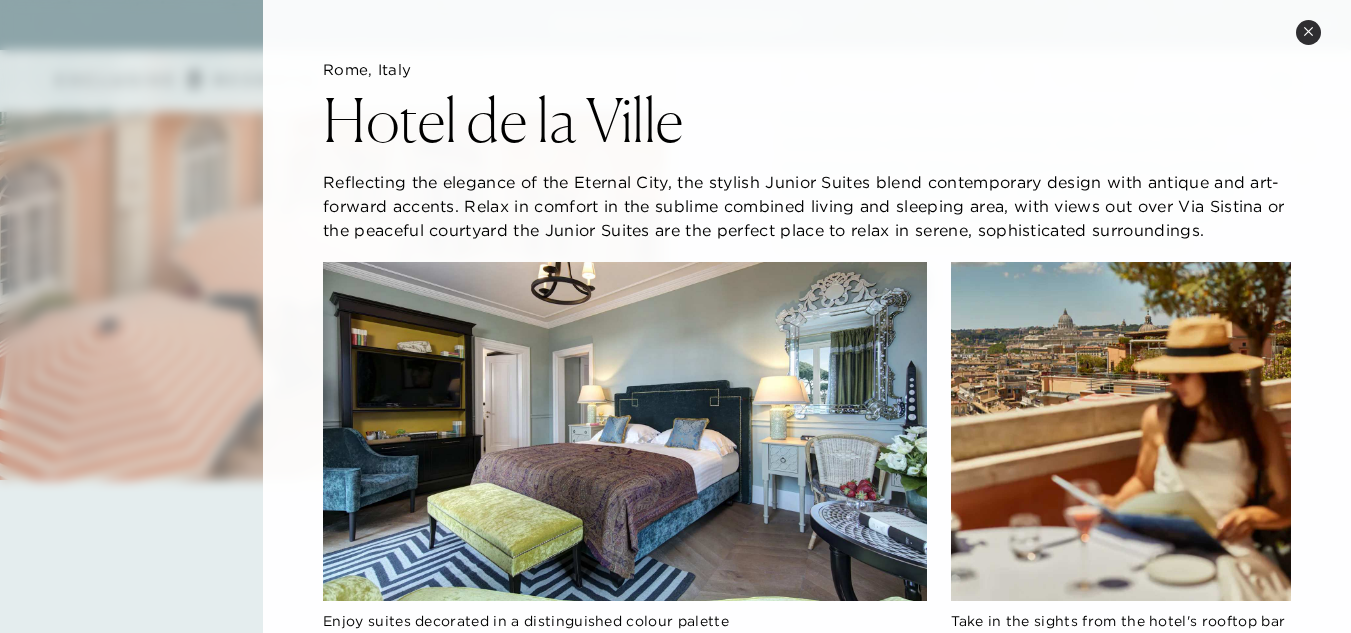 scroll, scrollTop: 1960, scrollLeft: 0, axis: vertical 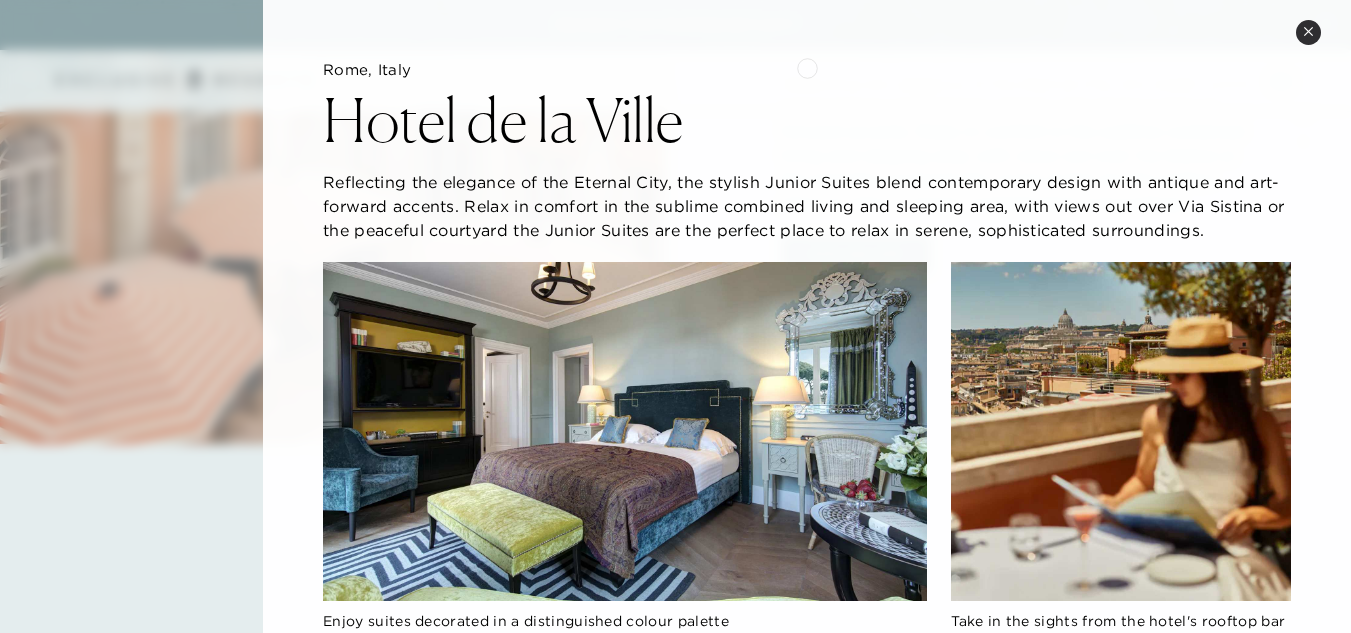 click on "Rome, Italy" at bounding box center (807, 70) 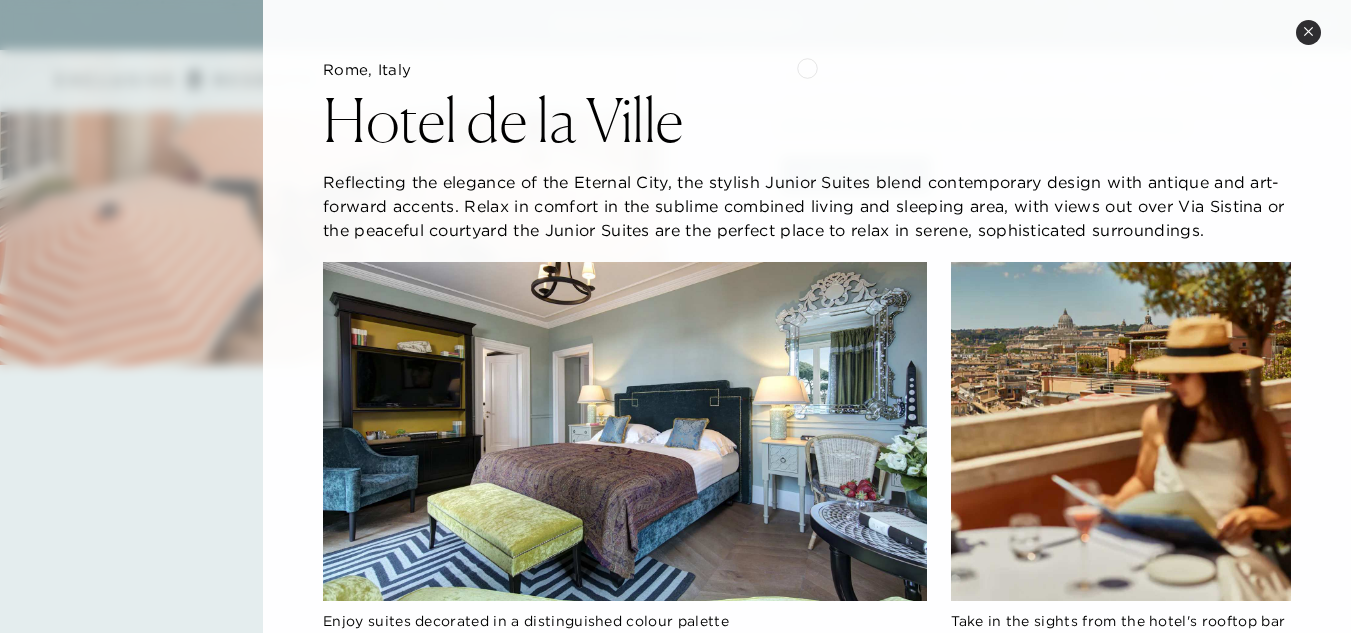 scroll, scrollTop: 2040, scrollLeft: 0, axis: vertical 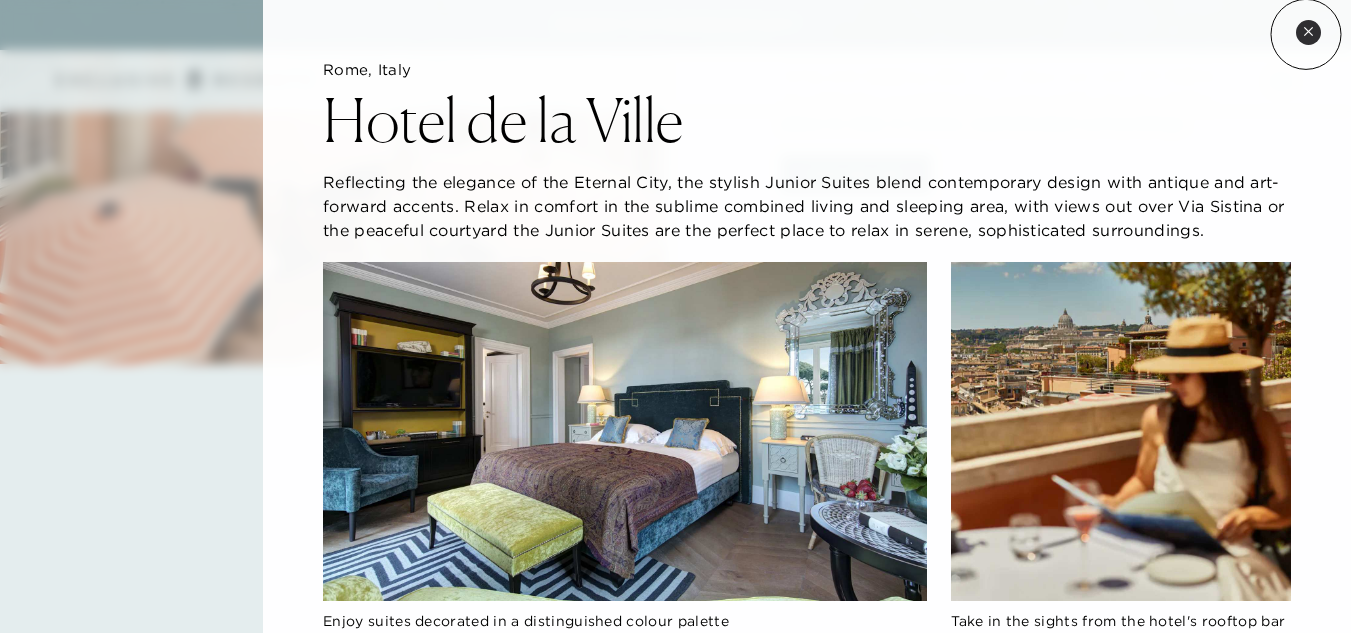 click 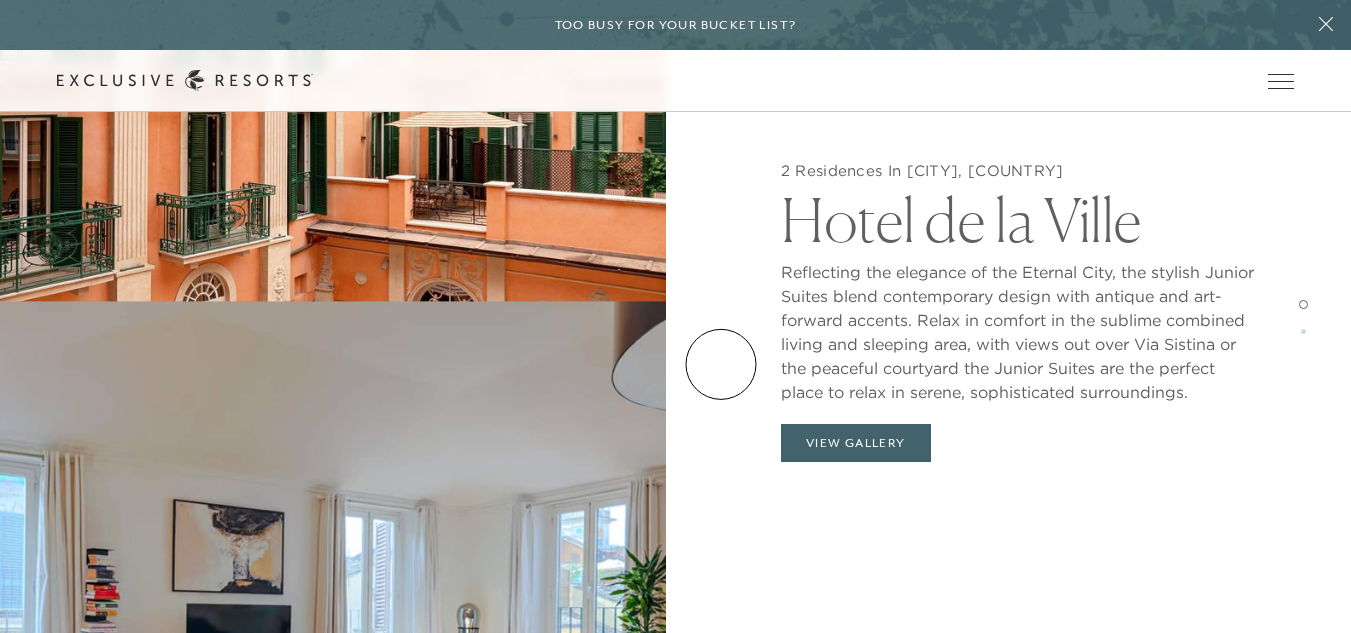 click on "2 Residences In [CITY], [COUNTRY] Hotel de la Ville Reflecting the elegance of the Eternal City, the stylish Junior Suites blend contemporary design with antique and art-forward accents. Relax in comfort in the sublime combined living and sleeping area, with views out over Via Sistina or the peaceful courtyard the Junior Suites are the perfect place to relax in serene, sophisticated surroundings. 2 Residences In [CITY], [COUNTRY] Hotel de la Ville Reflecting the elegance of the Eternal City, the stylish Junior Suites blend contemporary design with antique and art-forward accents. Relax in comfort in the sublime combined living and sleeping area, with views out over Via Sistina or the peaceful courtyard the Junior Suites are the perfect place to relax in serene, sophisticated surroundings. View Gallery" 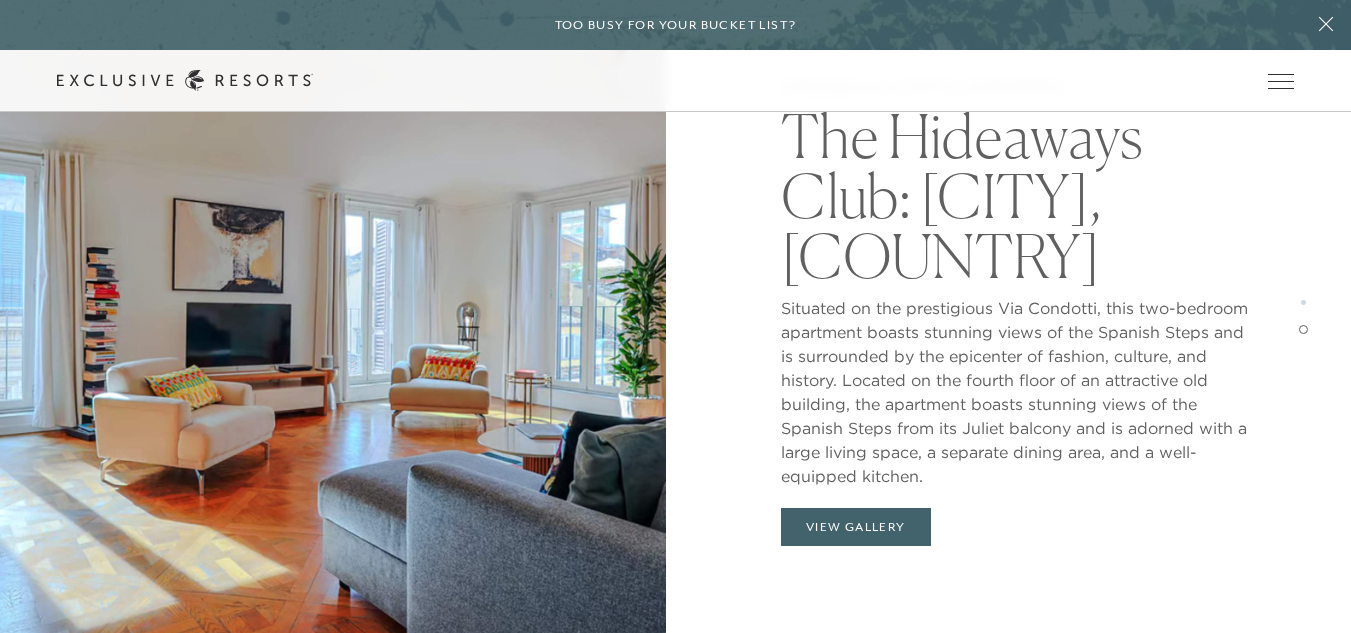 scroll, scrollTop: 2720, scrollLeft: 0, axis: vertical 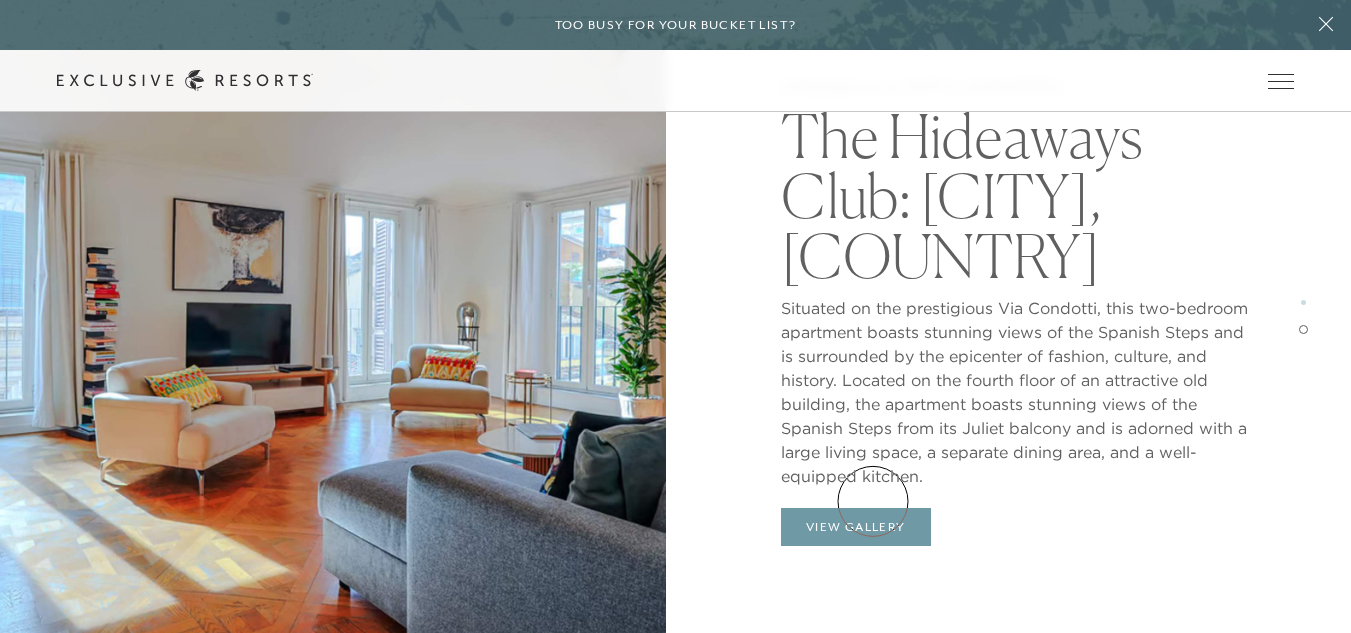 click on "View Gallery" at bounding box center [856, 527] 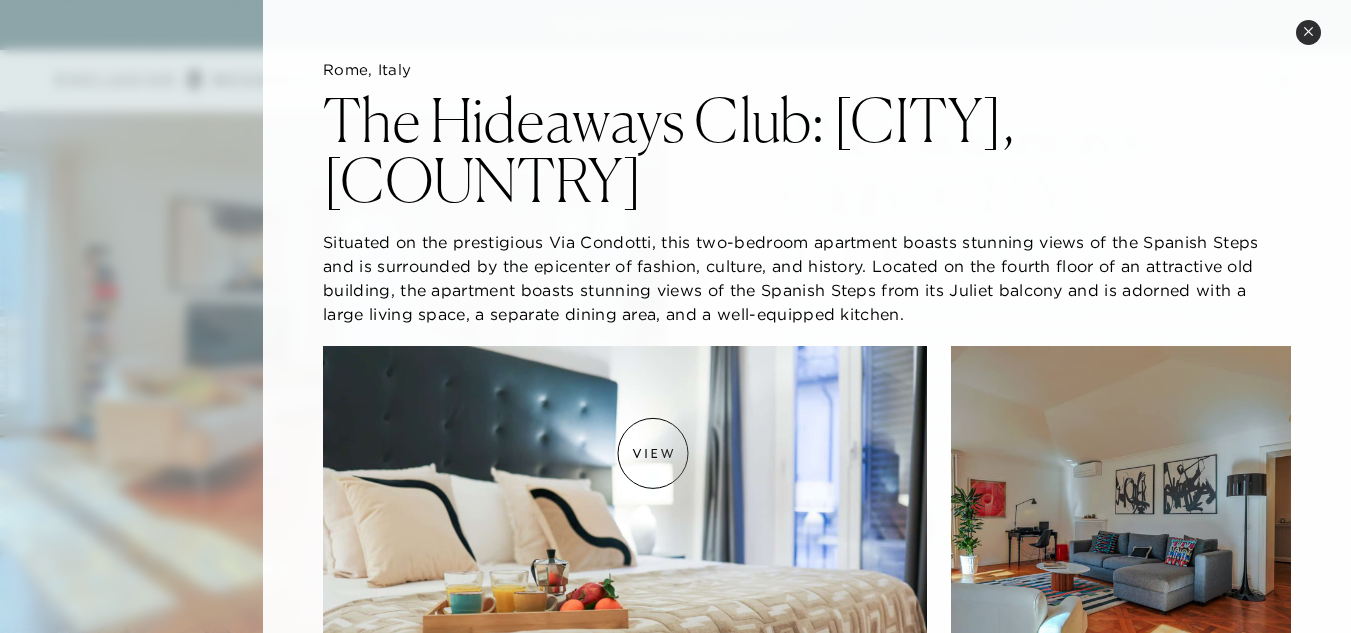 click at bounding box center [625, 516] 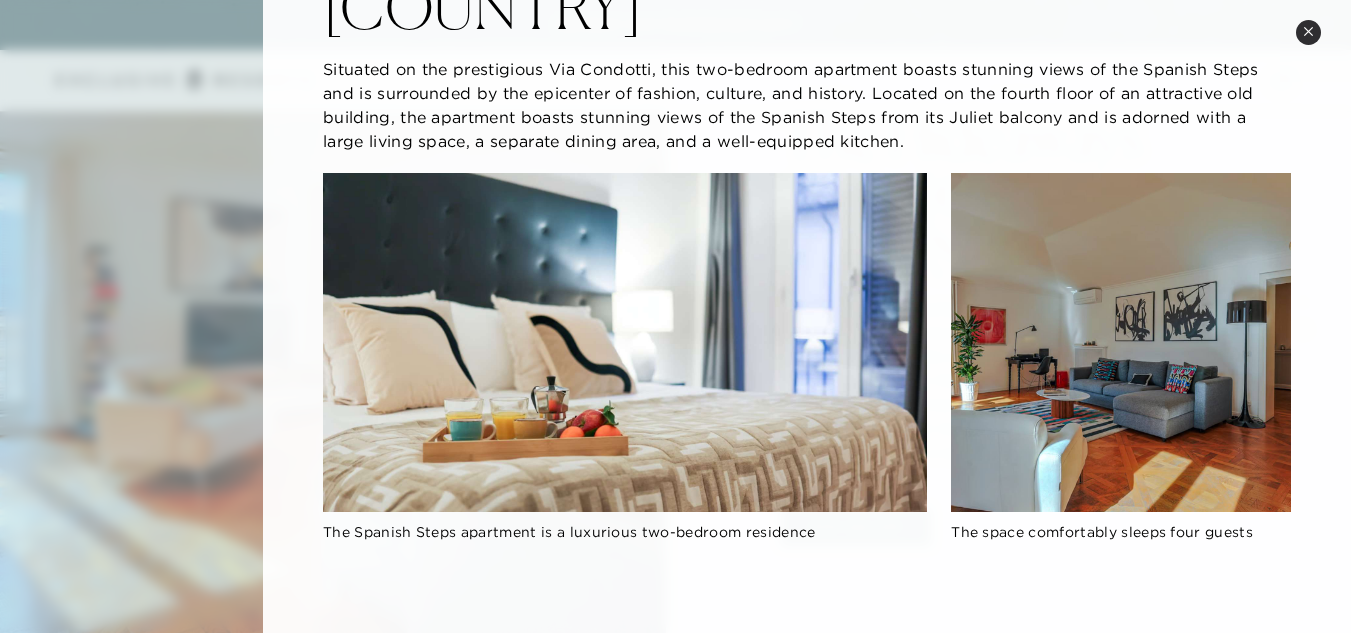 scroll, scrollTop: 0, scrollLeft: 0, axis: both 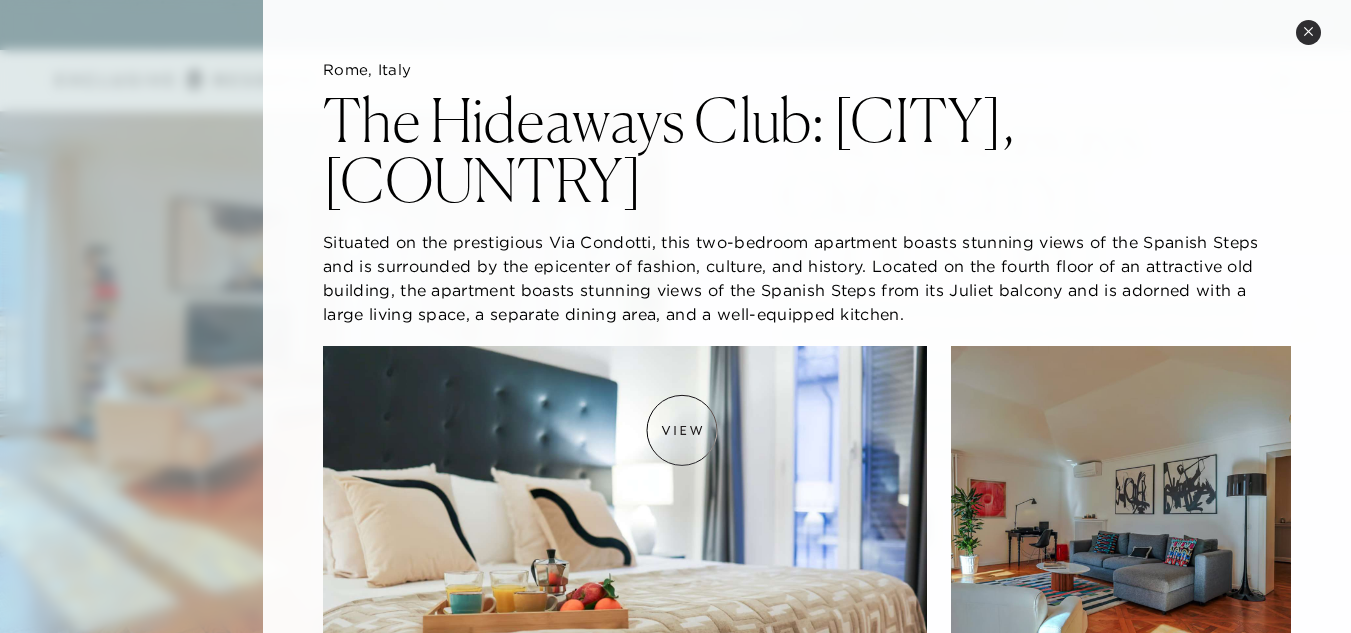click at bounding box center [625, 516] 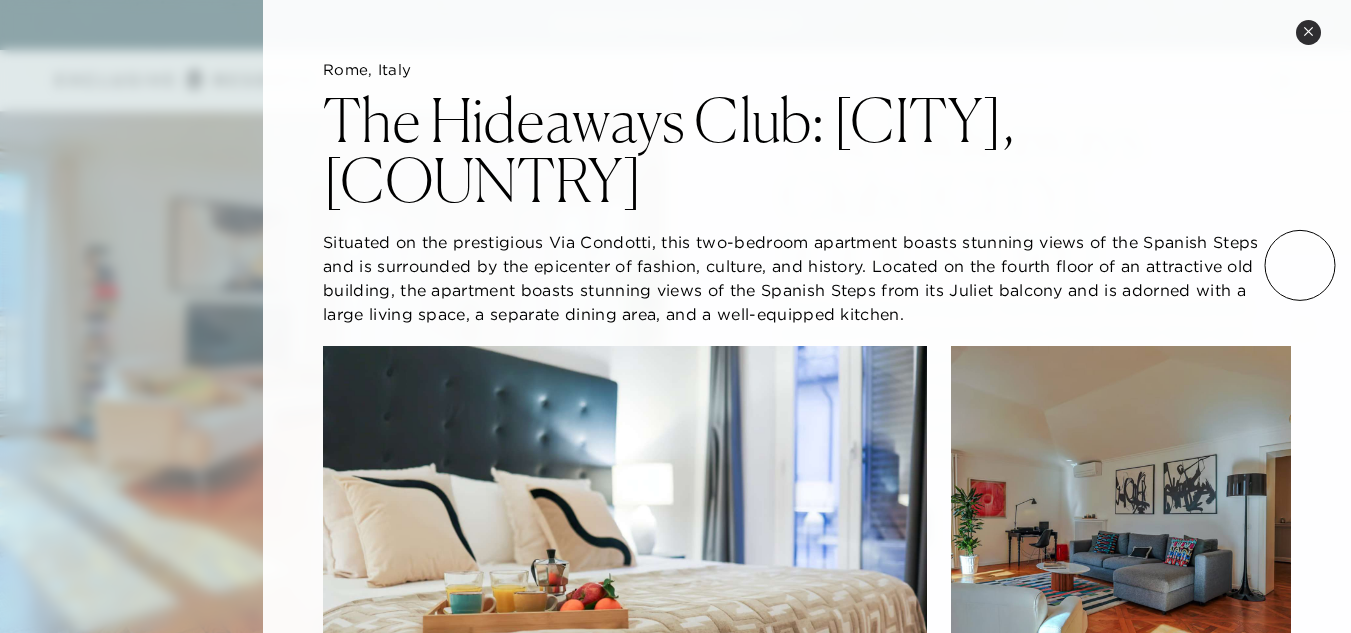 click on "[CITY], [COUNTRY] The Hideaways Club: [CITY], [COUNTRY] Situated on the prestigious Via Condotti, this two-bedroom apartment boasts stunning views of the Spanish Steps and is surrounded by the epicenter of fashion, culture, and history. Located on the fourth floor of an attractive old building, the apartment boasts stunning views of the Spanish Steps from its Juliet balcony and is adorned with a large living space, a separate dining area, and a well-equipped kitchen. The Spanish Steps apartment is a luxurious two-bedroom residence The space comfortably sleeps four guests Located on the fourth floor of an attractive old building The apartment boasts stunning views of the Spanish Steps from its Juliet balcony The spacious living area is adorned with contemporary prints Features a large living space Light and airy interiors Enjoy a separate dining area and a well-equipped kitchen Plus execptional views of [CITY]" 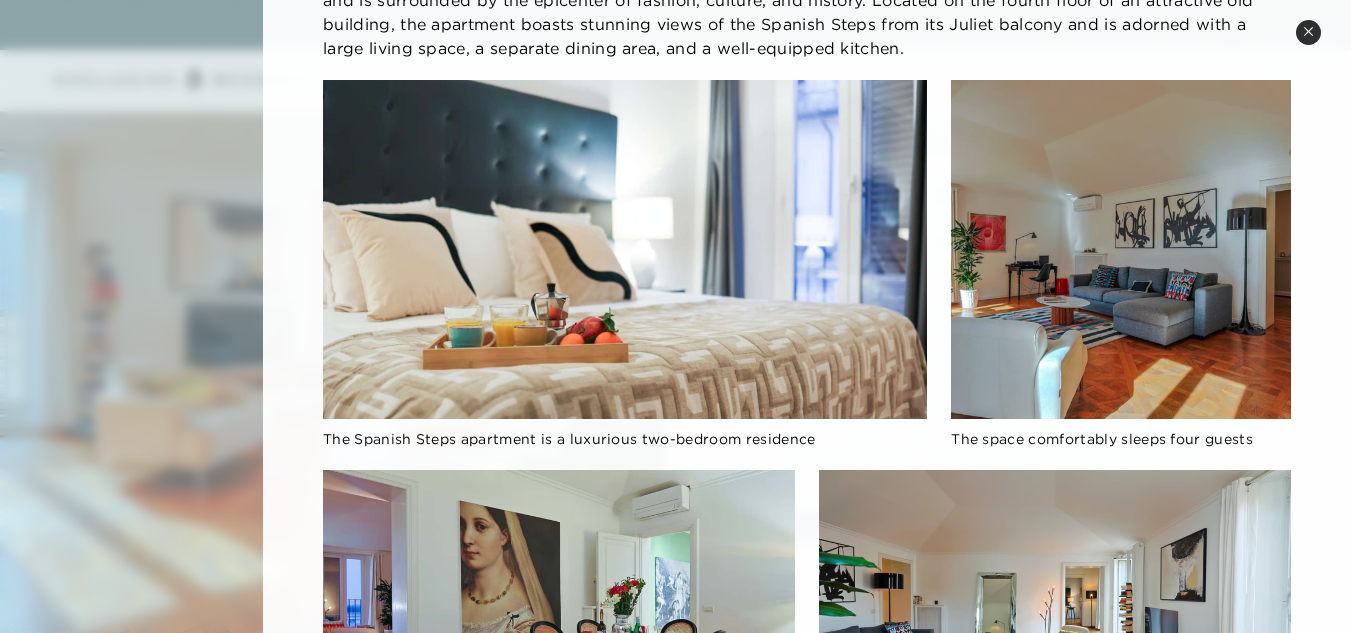scroll, scrollTop: 0, scrollLeft: 0, axis: both 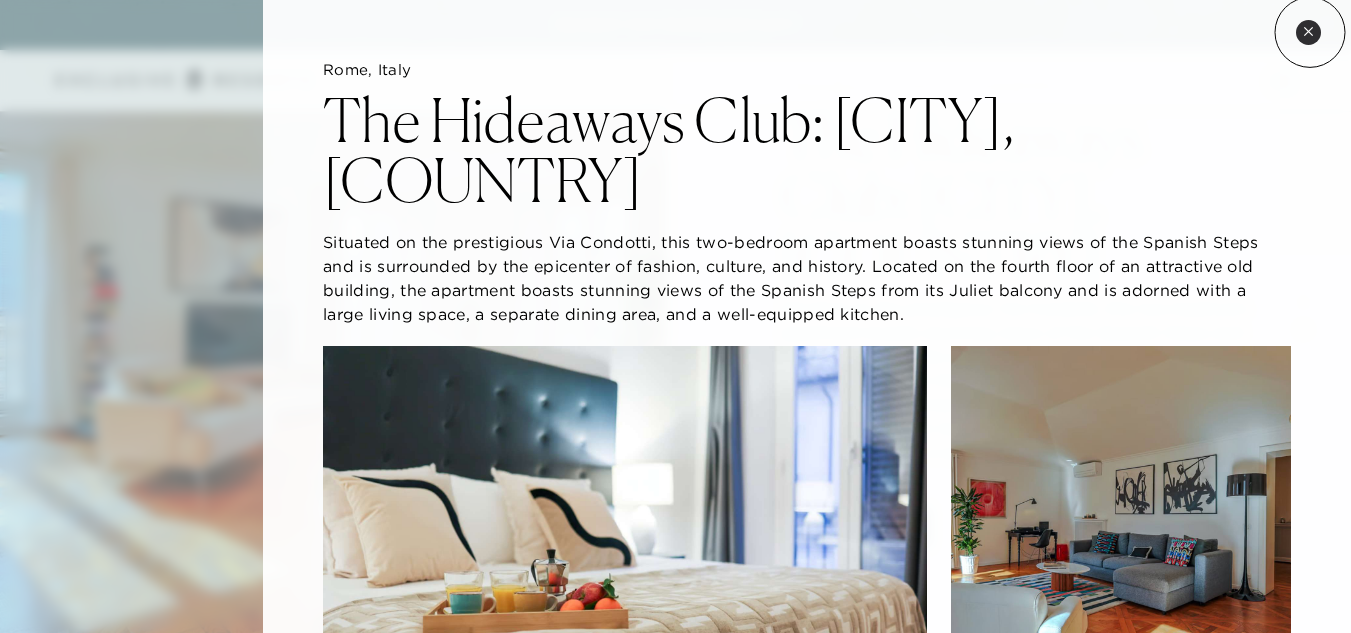 click 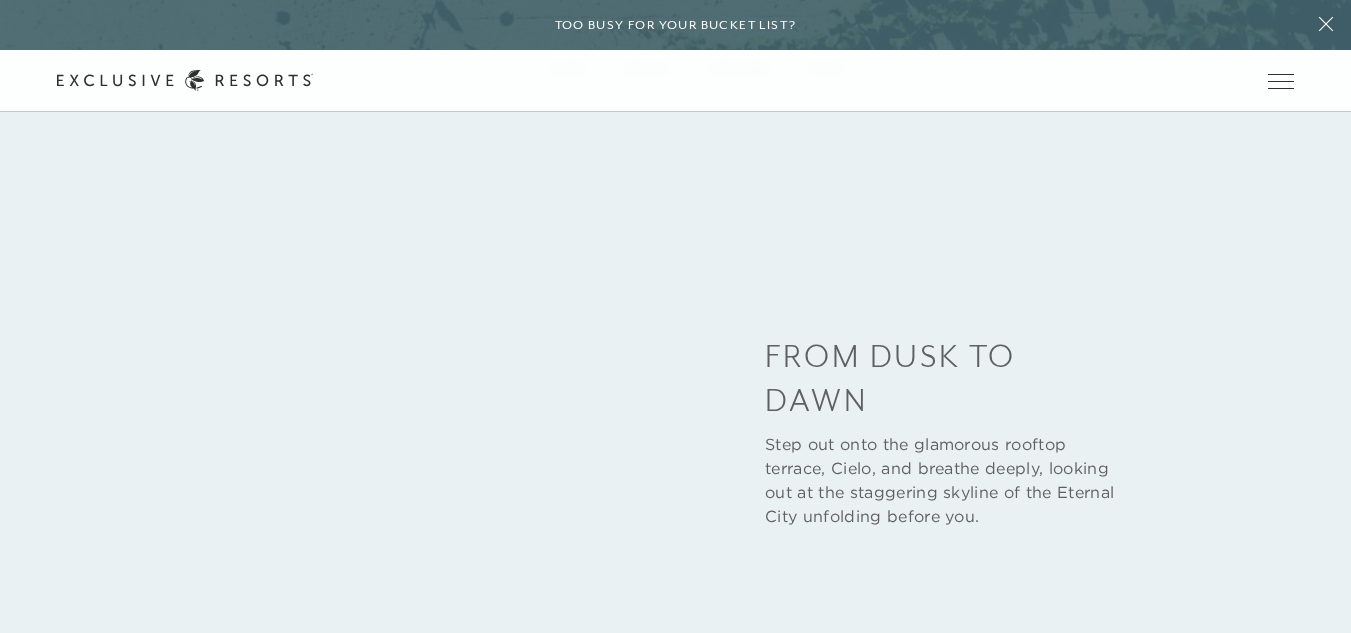scroll, scrollTop: 3966, scrollLeft: 0, axis: vertical 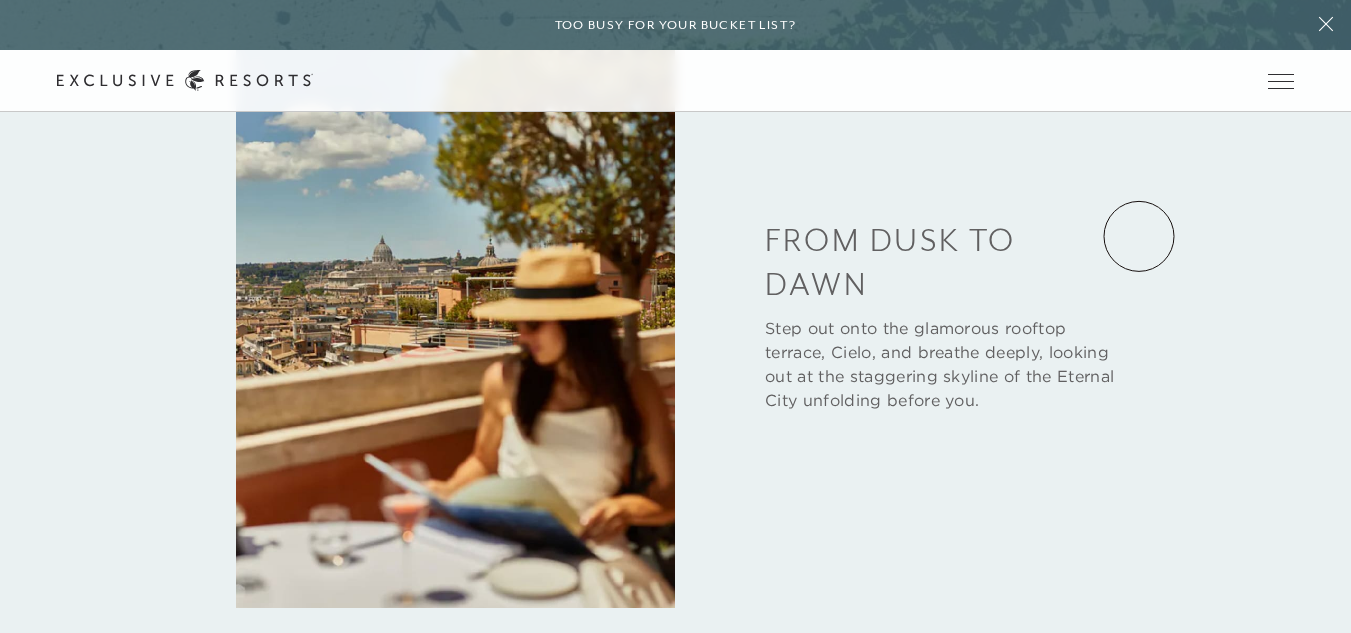 click on "Dine Relax Explore Play From Dusk to Dawn Step out onto the glamorous rooftop terrace, Cielo, and breathe deeply, looking out at the staggering skyline of the Eternal City unfolding before you." at bounding box center [676, 266] 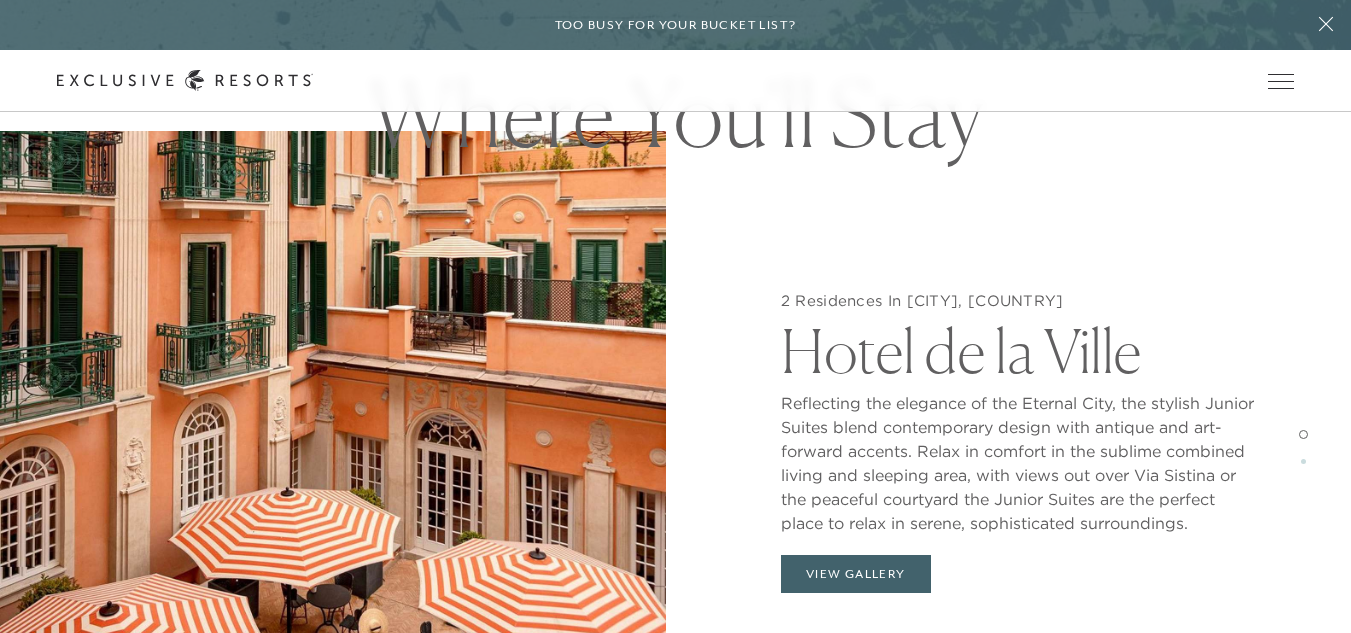 scroll, scrollTop: 1634, scrollLeft: 0, axis: vertical 